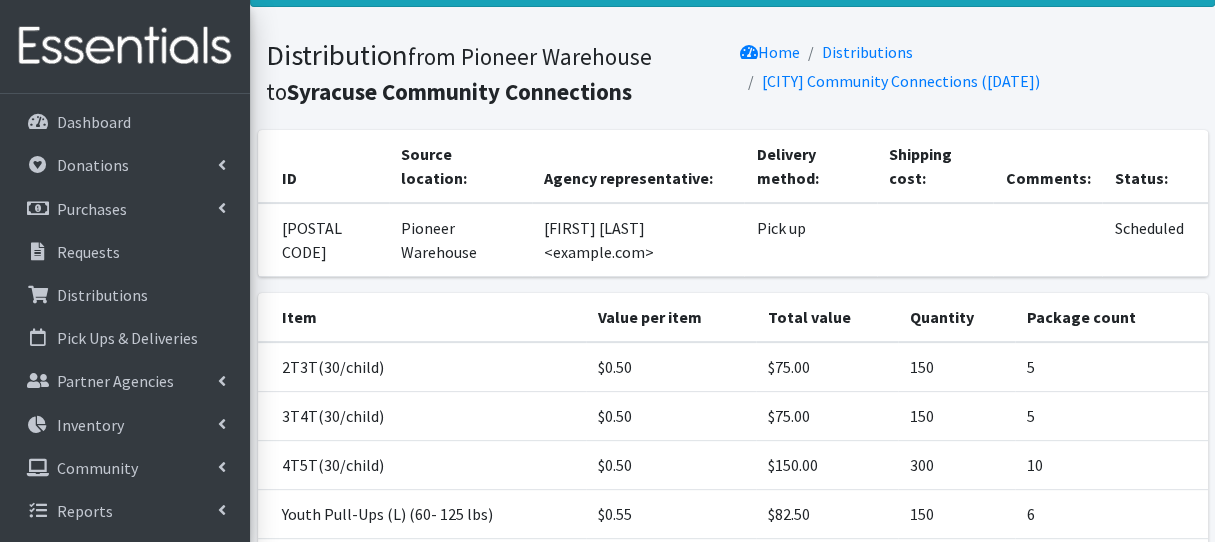 scroll, scrollTop: 200, scrollLeft: 0, axis: vertical 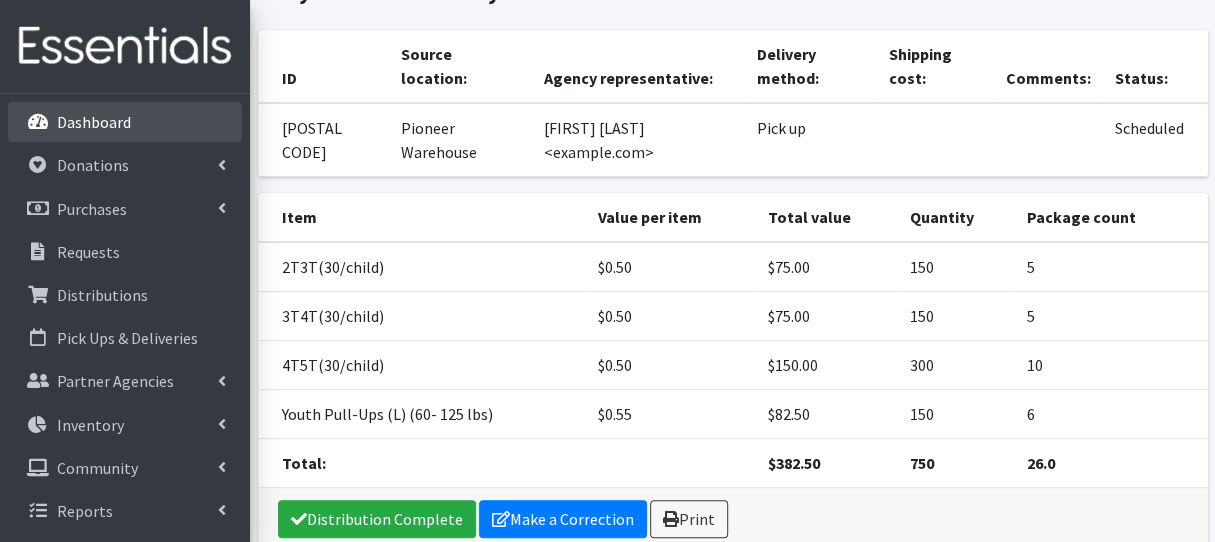 click on "Dashboard" at bounding box center [125, 122] 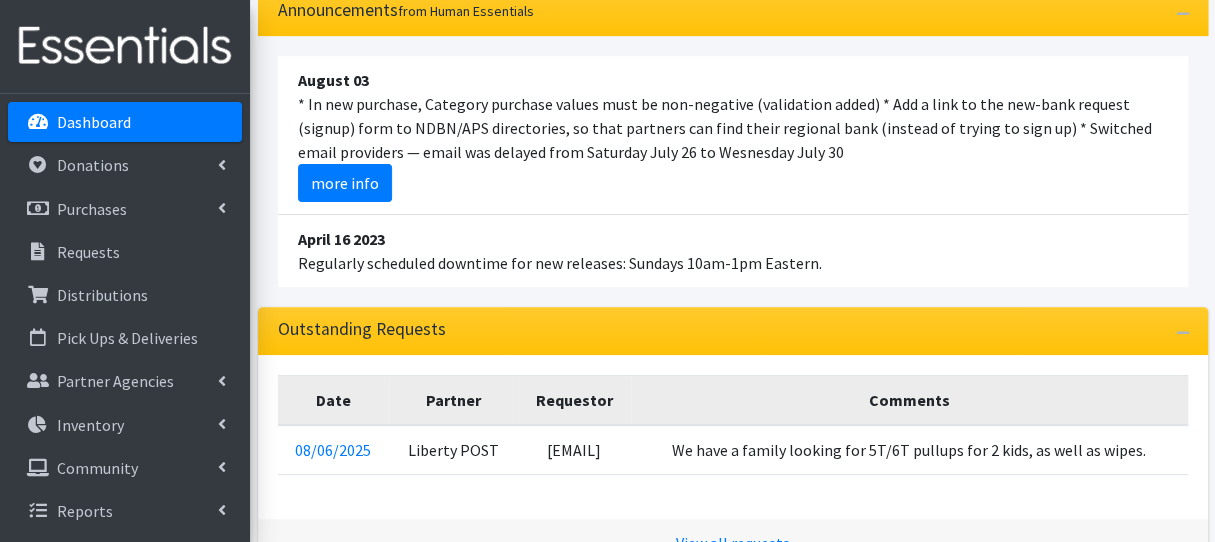 scroll, scrollTop: 300, scrollLeft: 0, axis: vertical 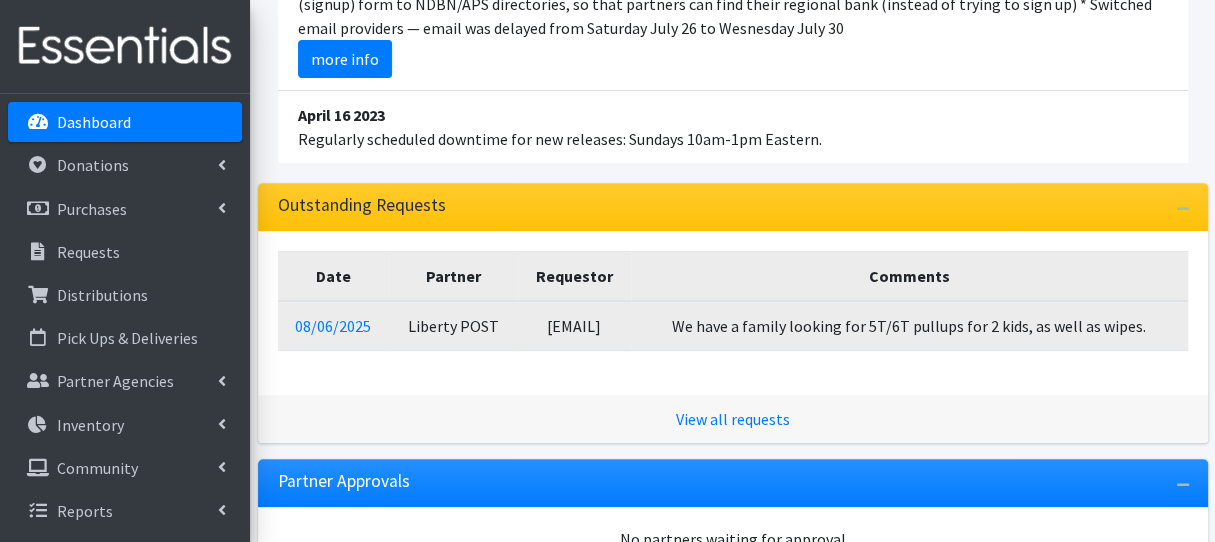 click on "08/06/2025" at bounding box center (334, 326) 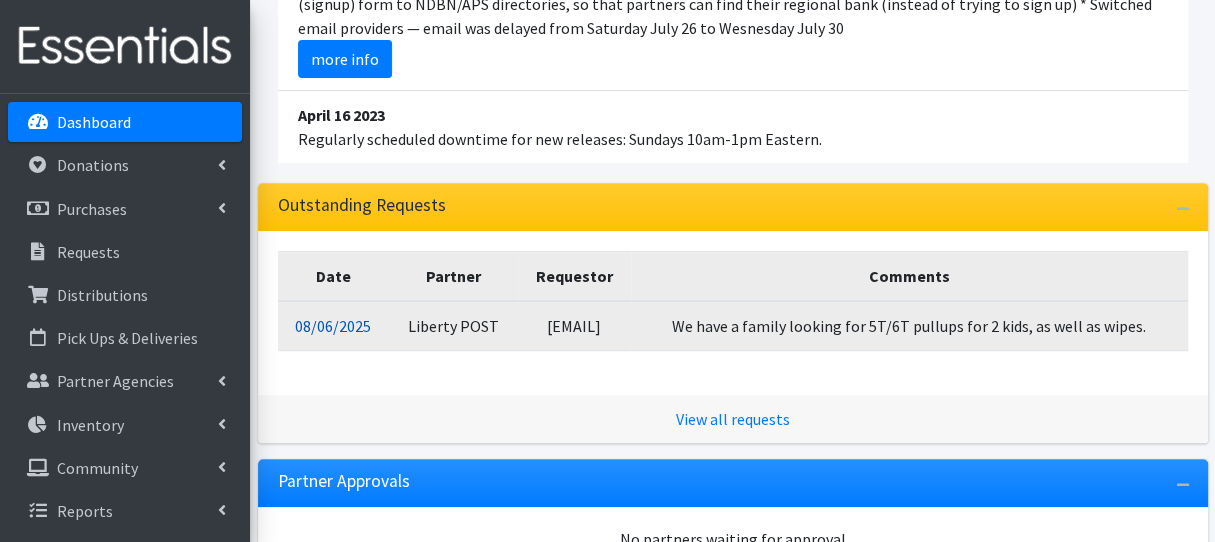 click on "08/06/2025" at bounding box center [333, 326] 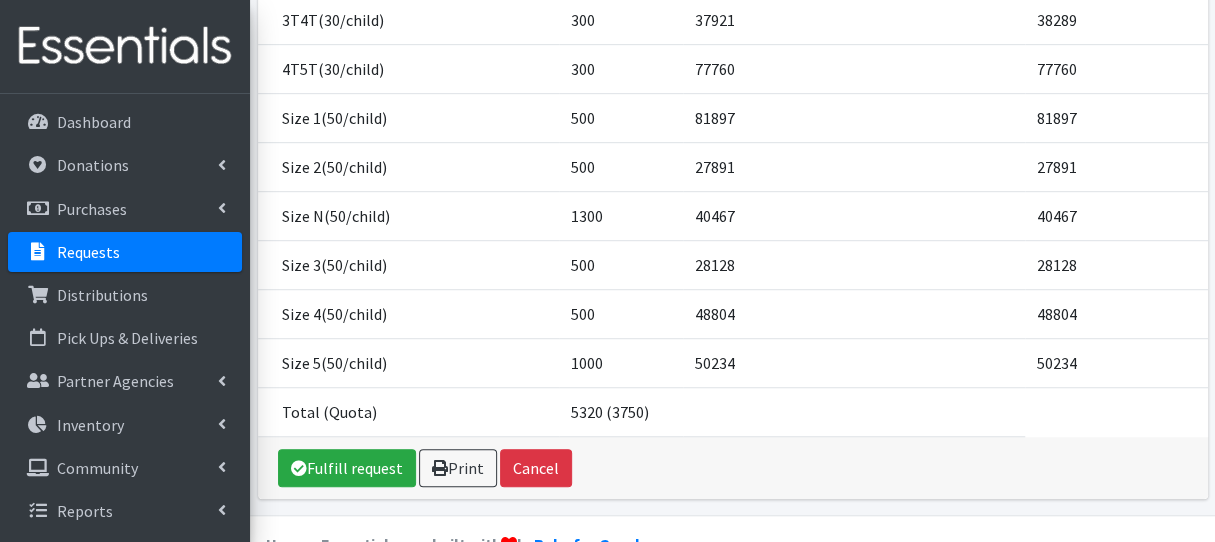 scroll, scrollTop: 534, scrollLeft: 0, axis: vertical 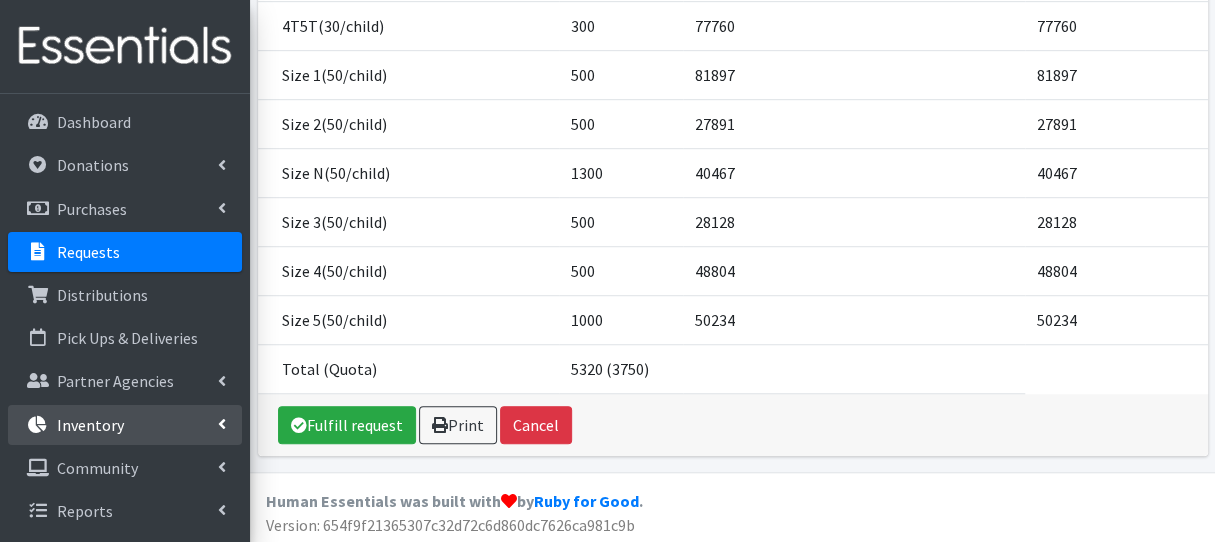 click on "Inventory" at bounding box center [125, 425] 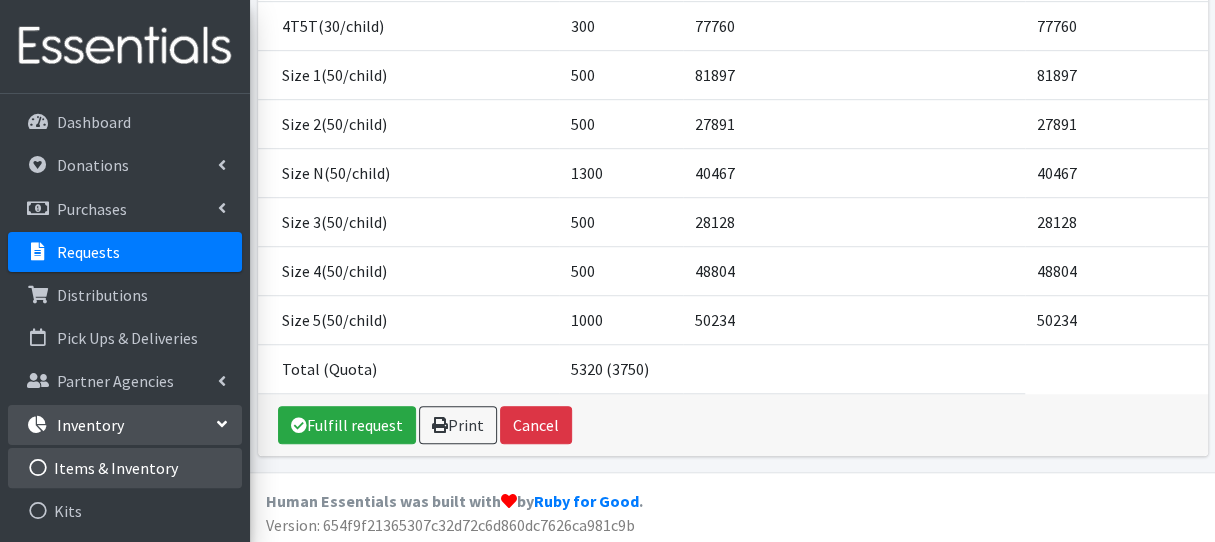 click on "Items & Inventory" at bounding box center (125, 468) 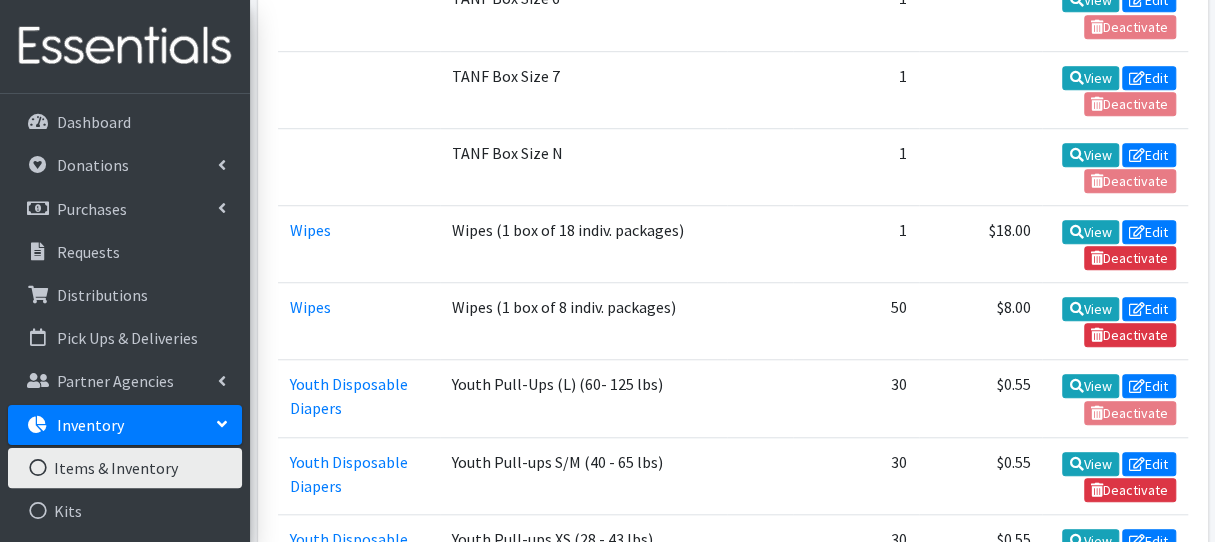 scroll, scrollTop: 4322, scrollLeft: 0, axis: vertical 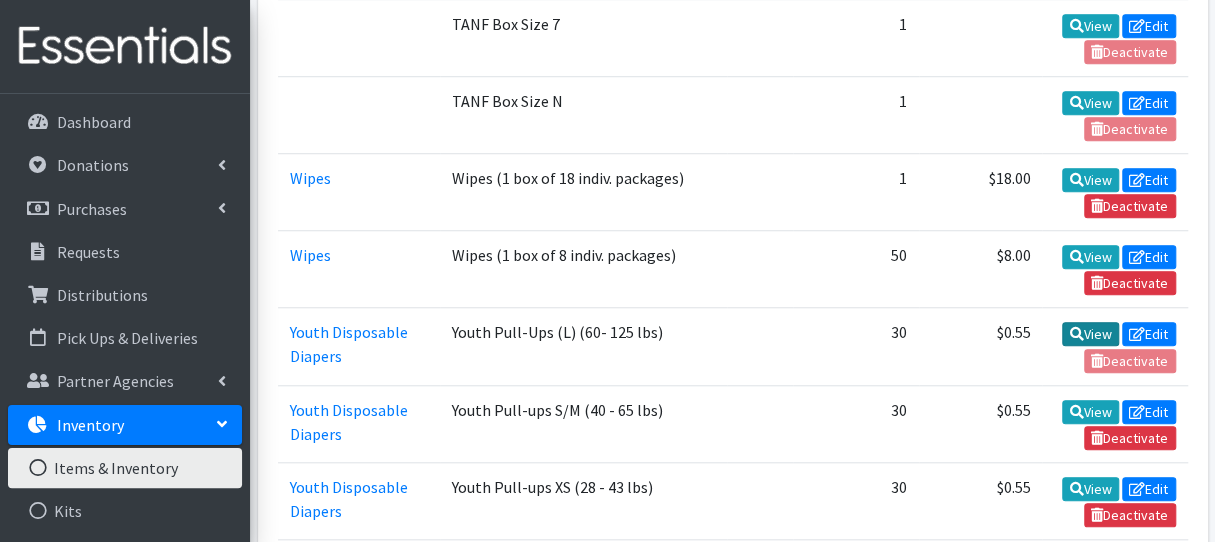 click at bounding box center (1076, 334) 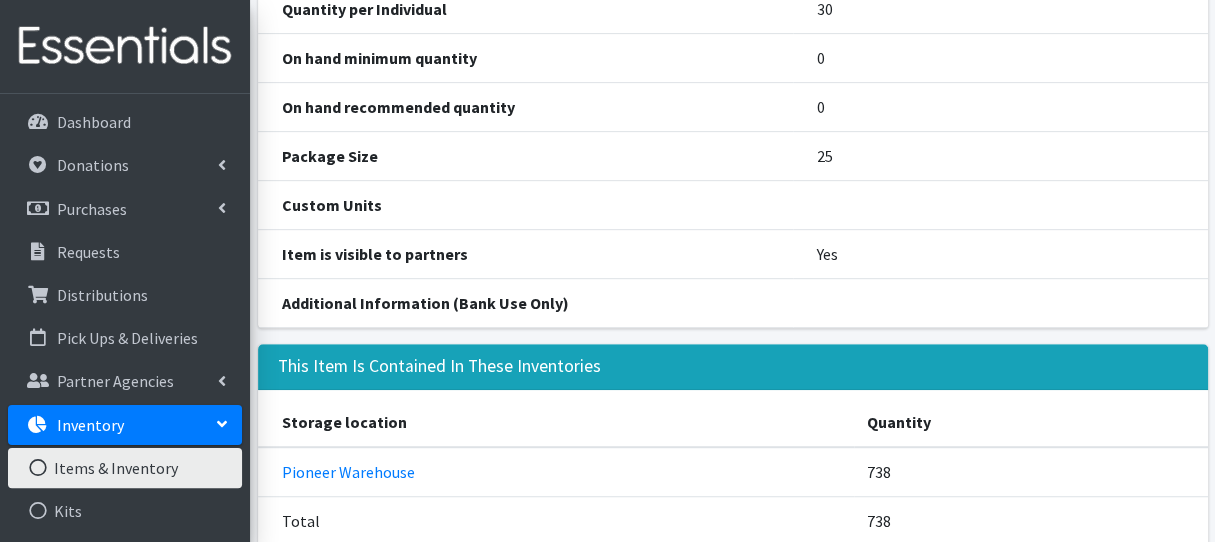scroll, scrollTop: 466, scrollLeft: 0, axis: vertical 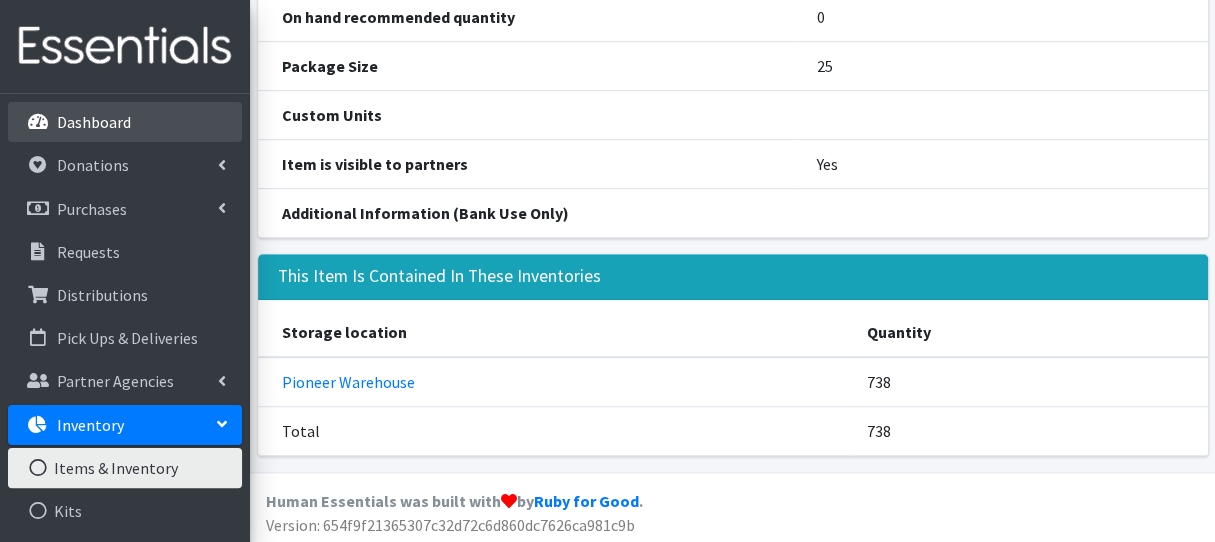 click on "Dashboard" at bounding box center [125, 122] 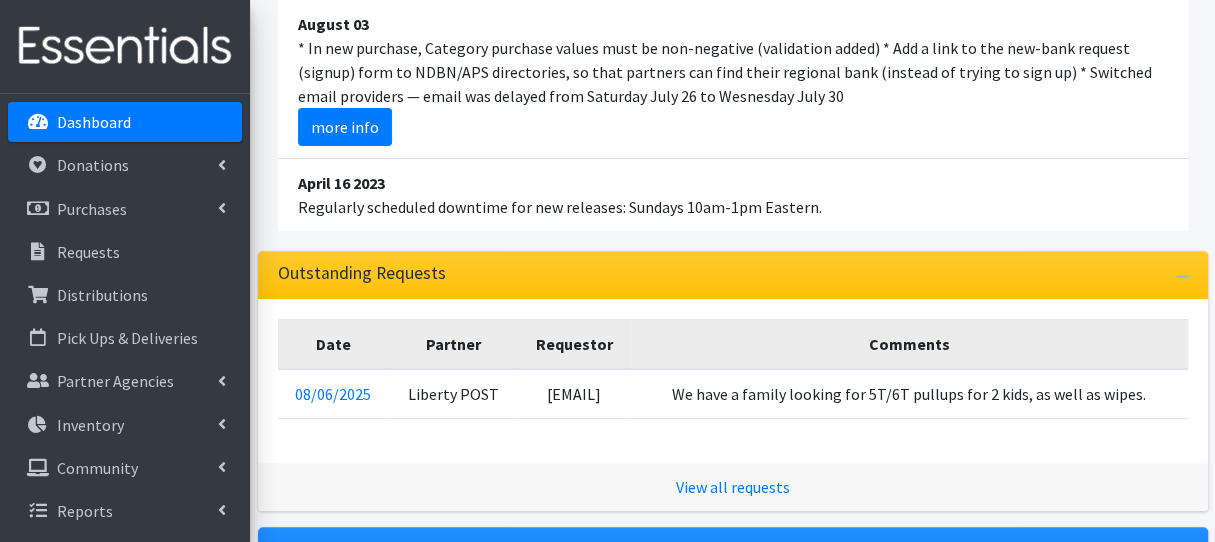 scroll, scrollTop: 300, scrollLeft: 0, axis: vertical 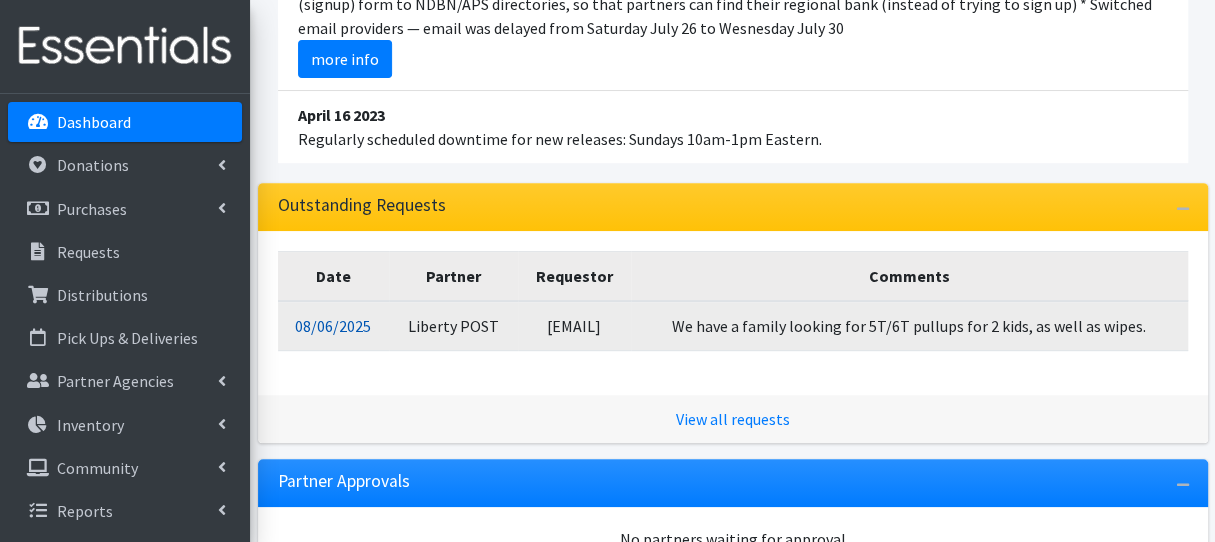 click on "08/06/2025" at bounding box center [333, 326] 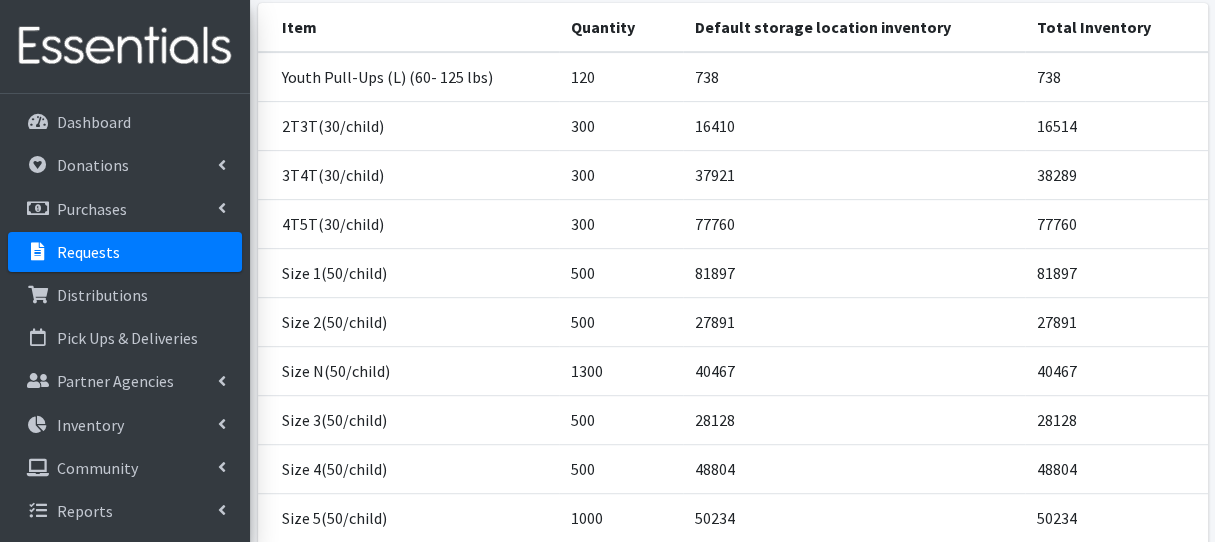 scroll, scrollTop: 534, scrollLeft: 0, axis: vertical 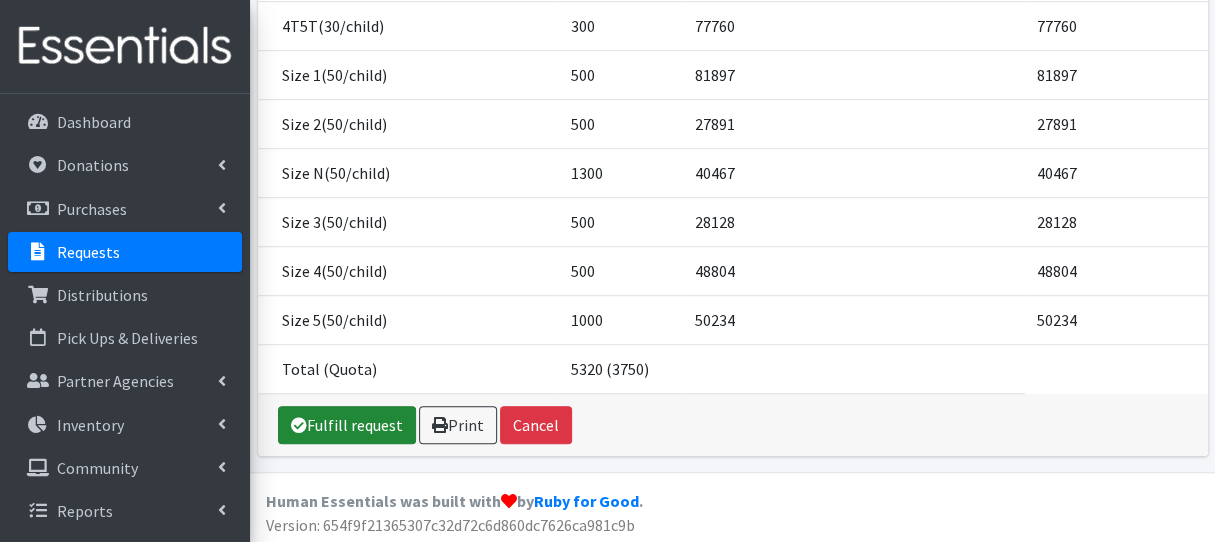 click on "Fulfill request" at bounding box center [347, 425] 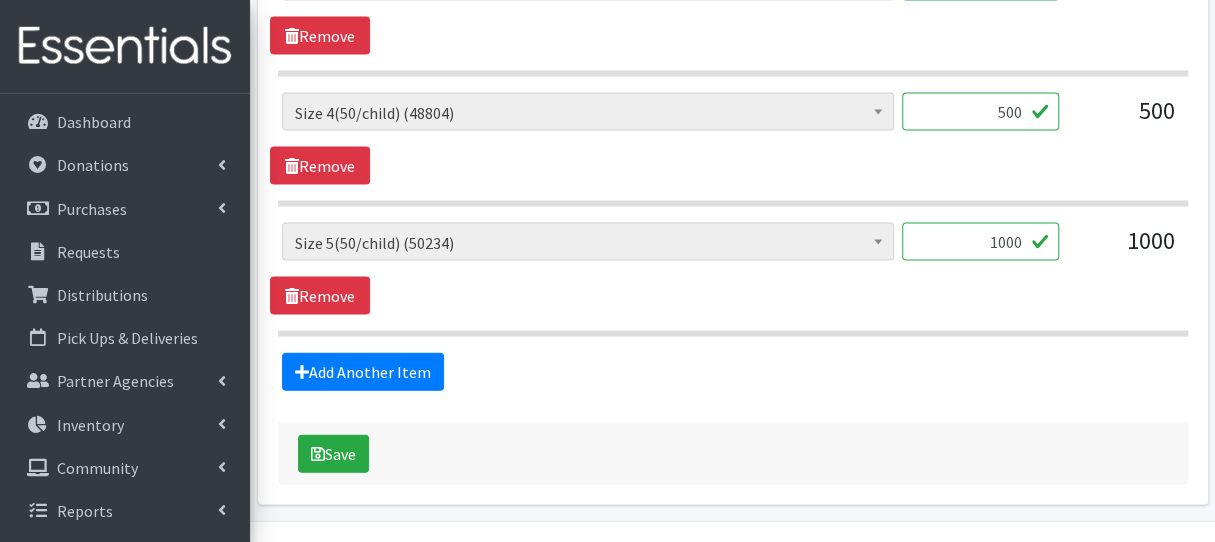 scroll, scrollTop: 1991, scrollLeft: 0, axis: vertical 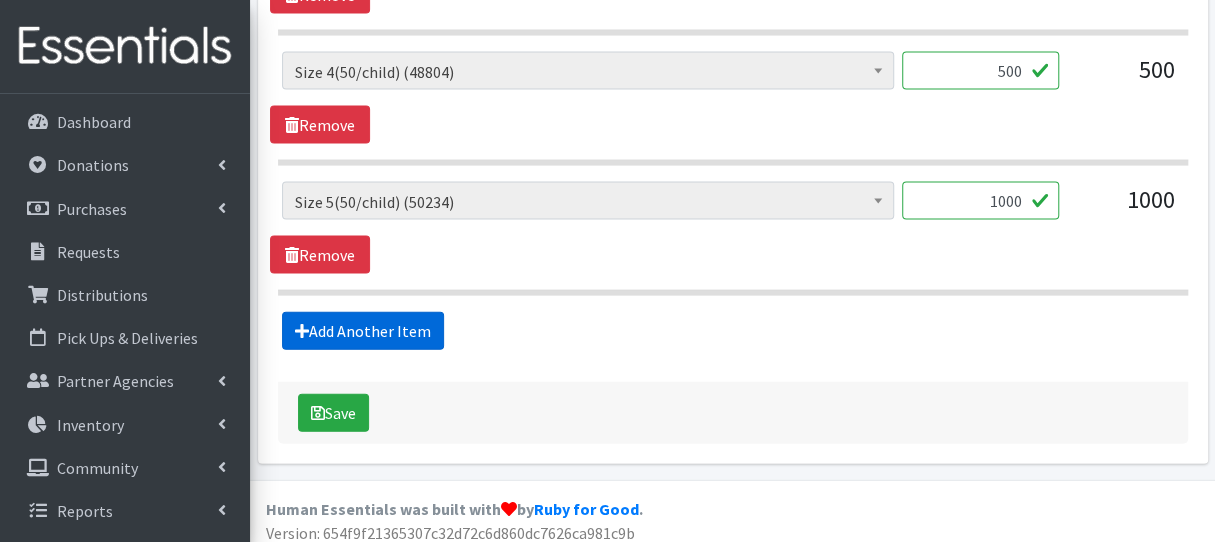 click on "Add Another Item" at bounding box center [363, 331] 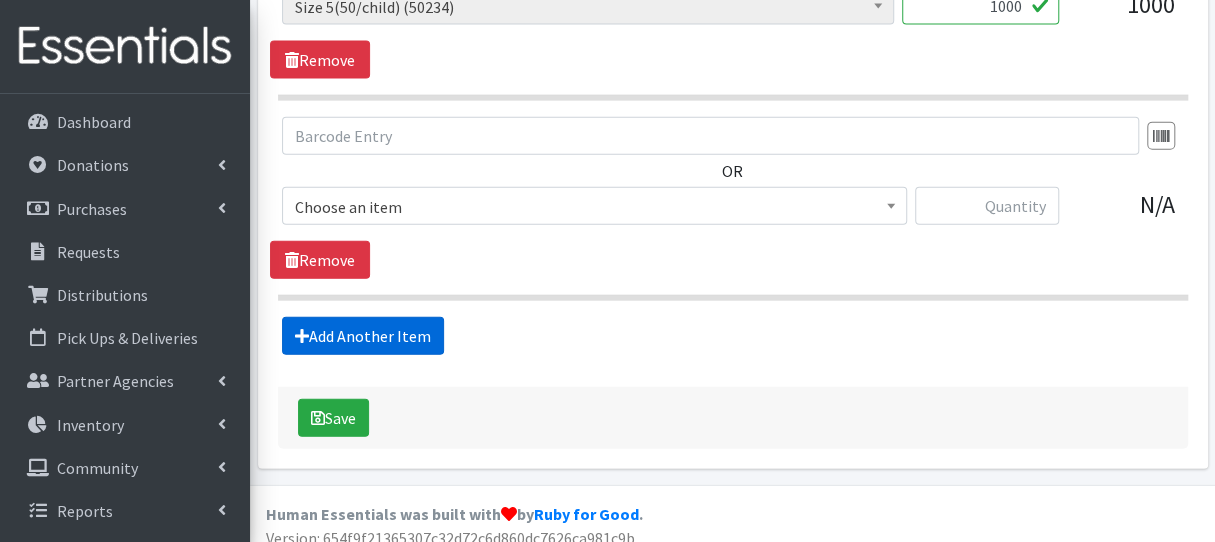 scroll, scrollTop: 2190, scrollLeft: 0, axis: vertical 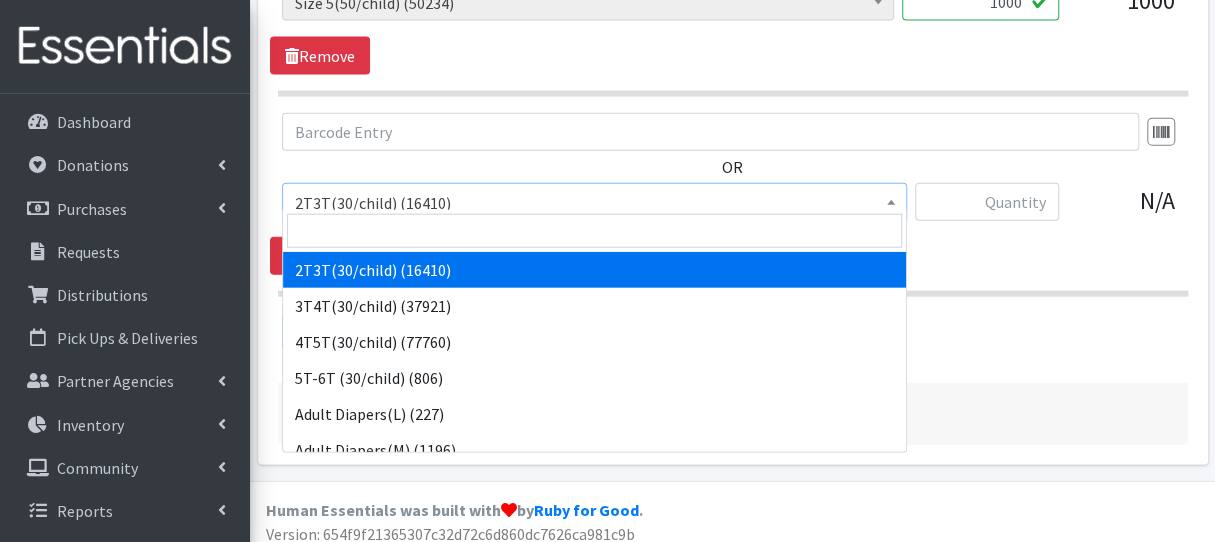 click on "2T3T(30/child) (16410)" at bounding box center [594, 203] 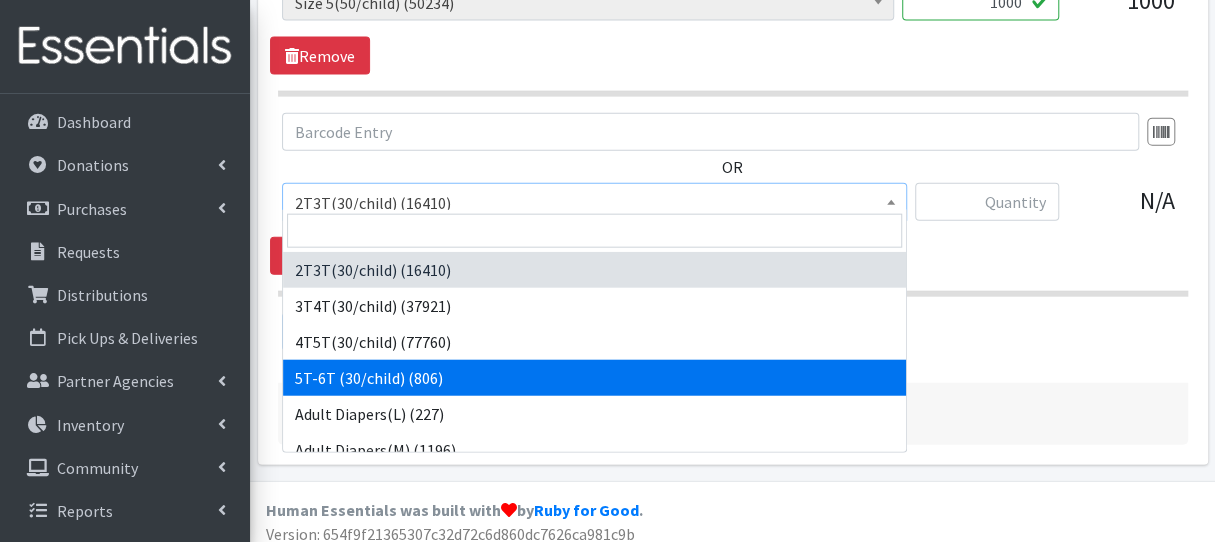 drag, startPoint x: 401, startPoint y: 349, endPoint x: 402, endPoint y: 365, distance: 16.03122 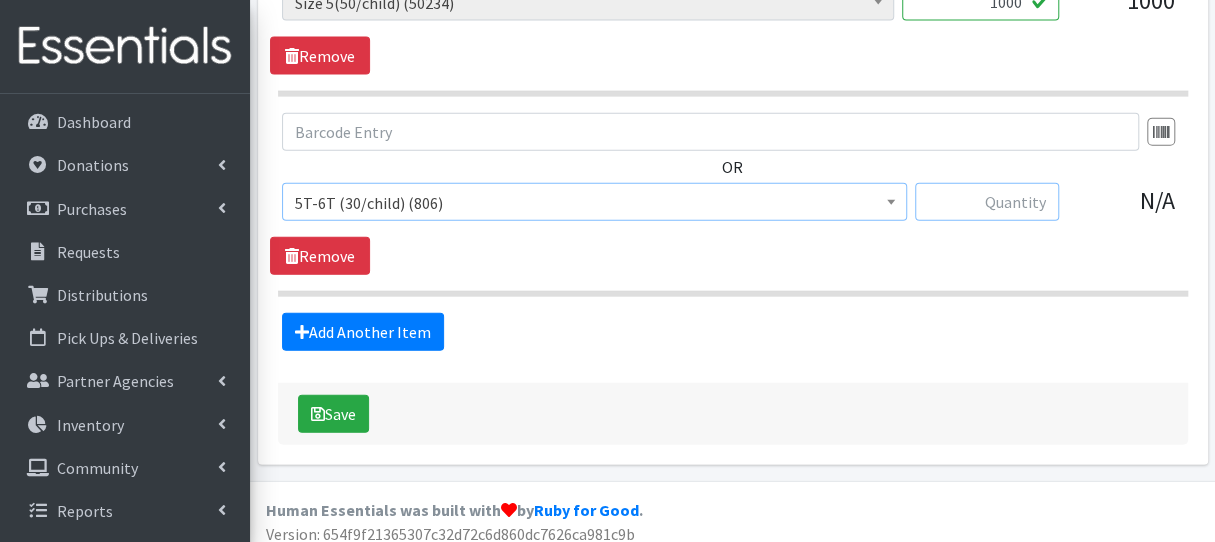 click at bounding box center (987, 202) 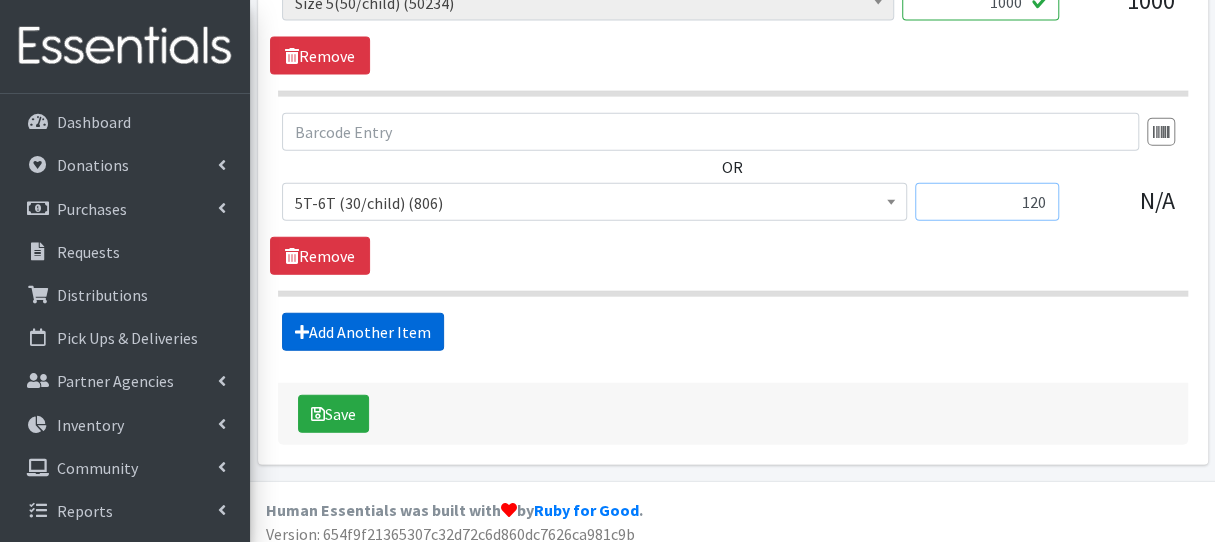 type on "120" 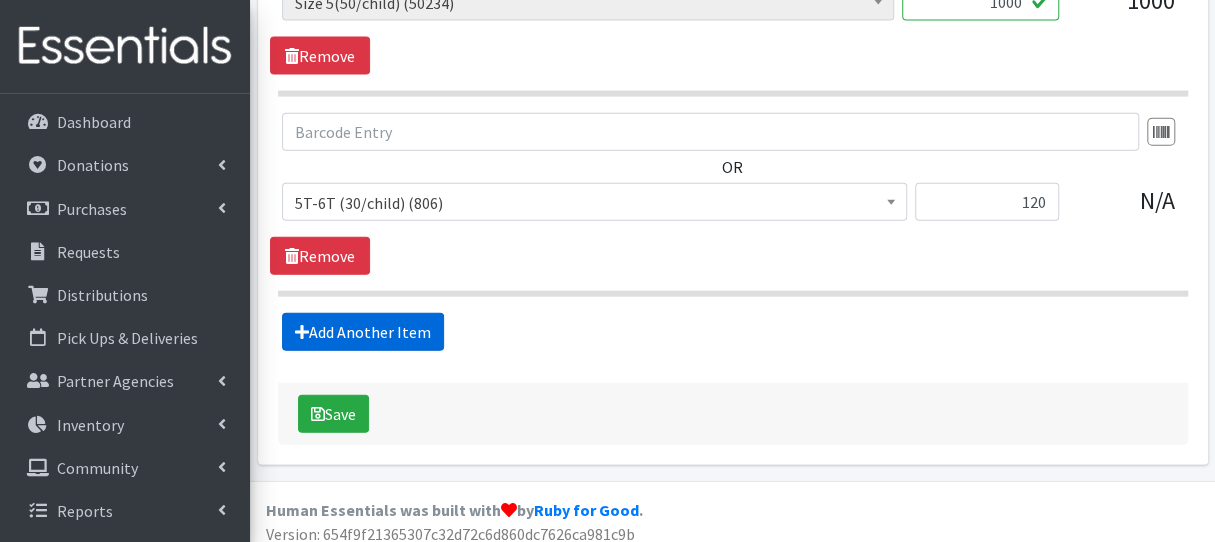 click on "Add Another Item" at bounding box center [363, 332] 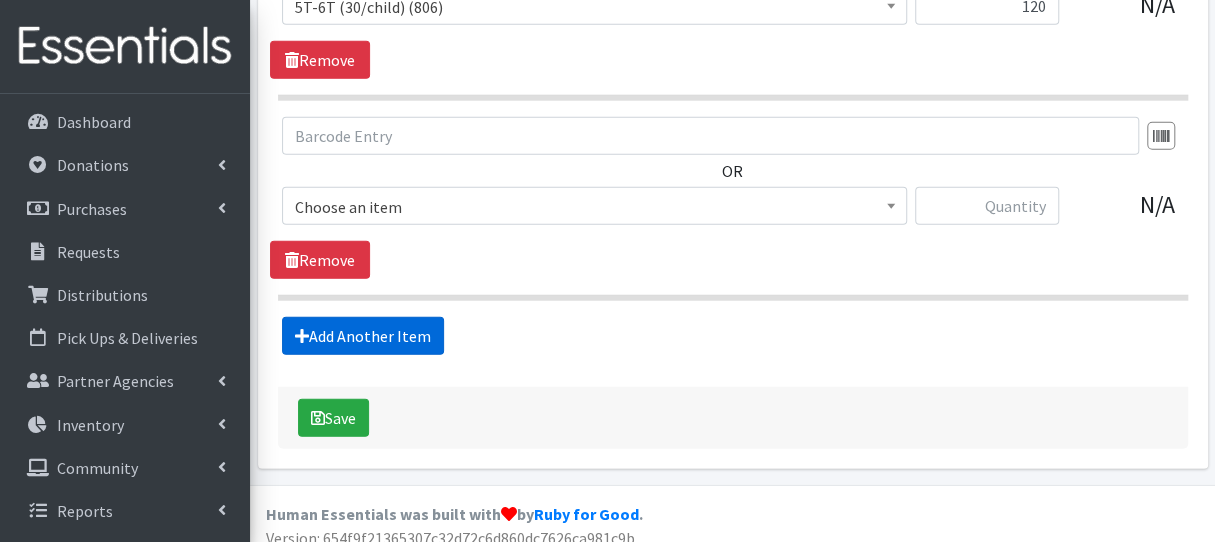 scroll, scrollTop: 2389, scrollLeft: 0, axis: vertical 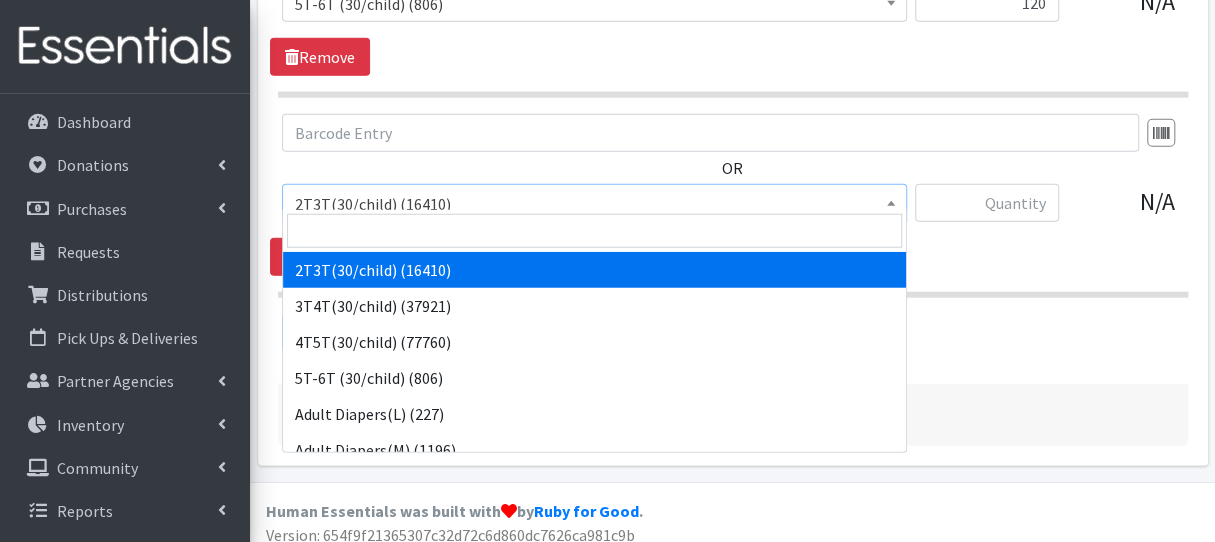 click on "2T3T(30/child) (16410)" at bounding box center [594, 204] 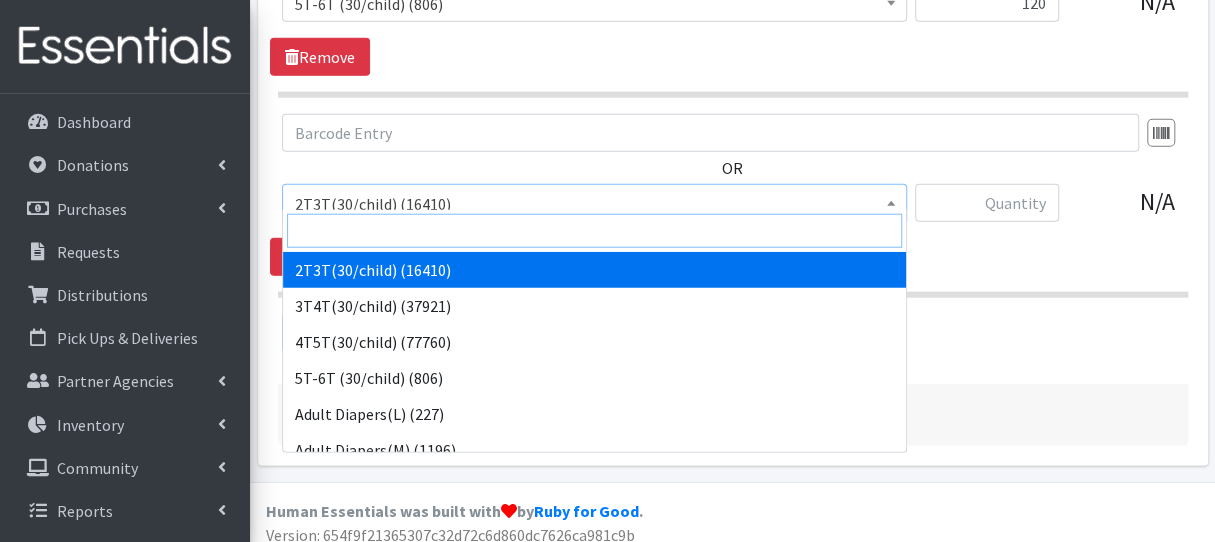 click at bounding box center (594, 231) 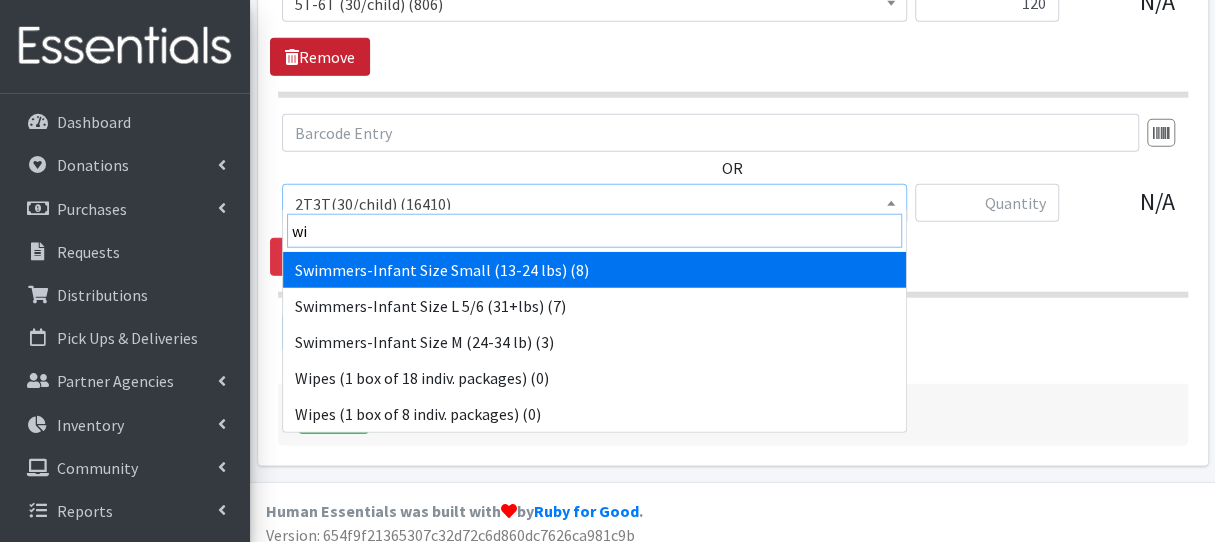 type on "wi" 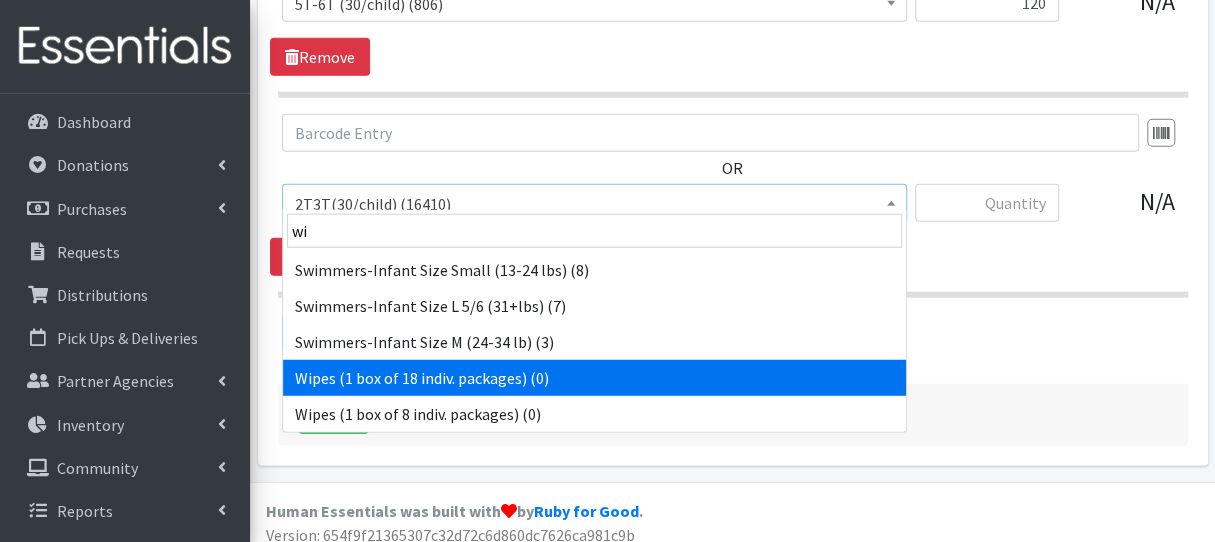 select on "12590" 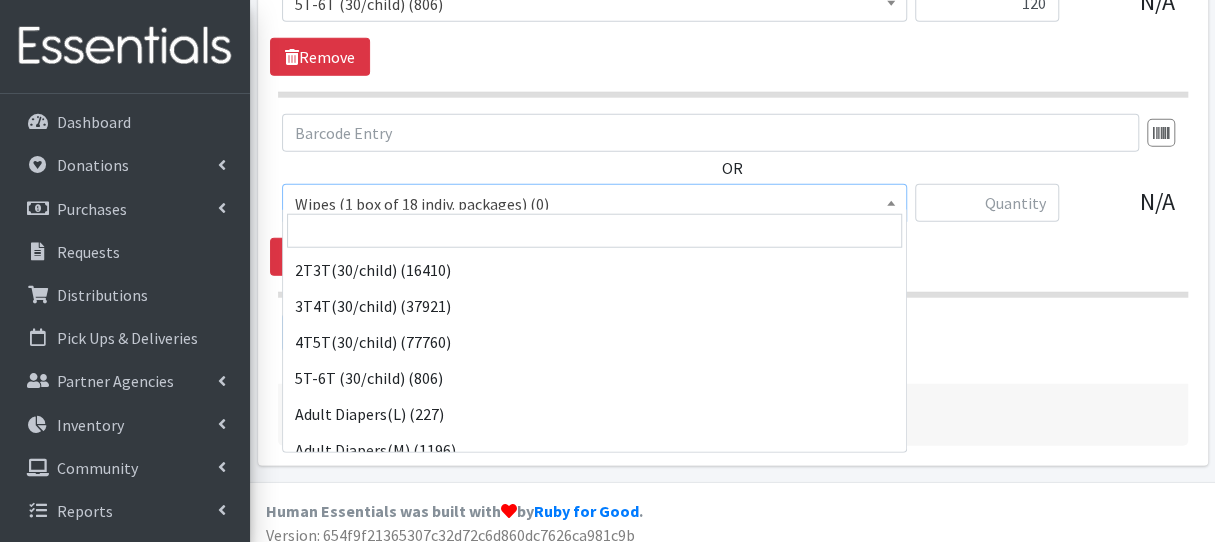 click on "Wipes (1 box of 18 indiv. packages) (0)" at bounding box center (594, 204) 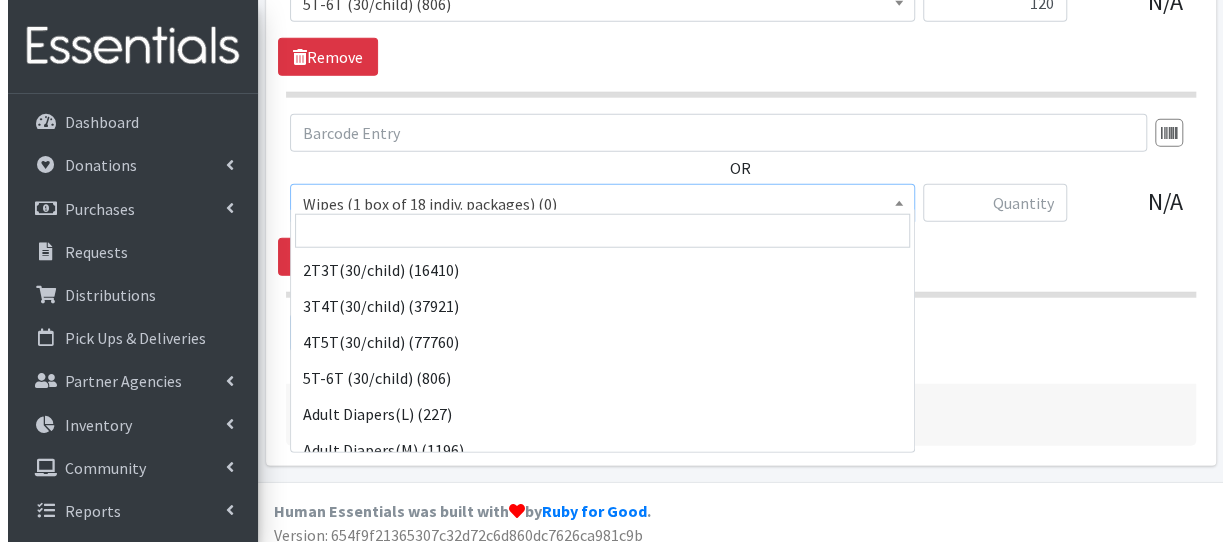 scroll, scrollTop: 1692, scrollLeft: 0, axis: vertical 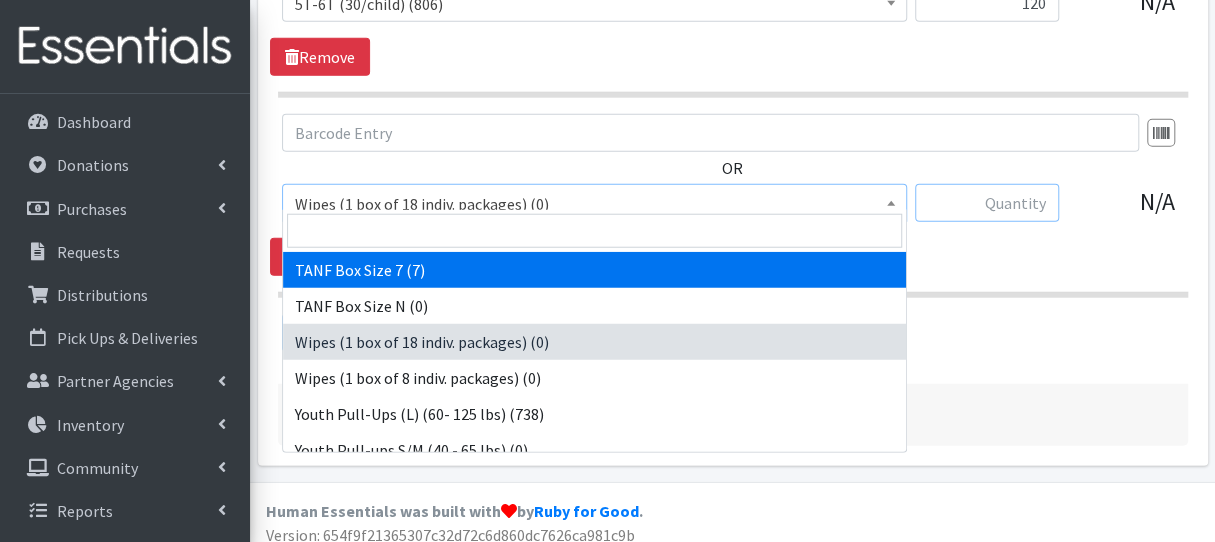 click at bounding box center [987, 203] 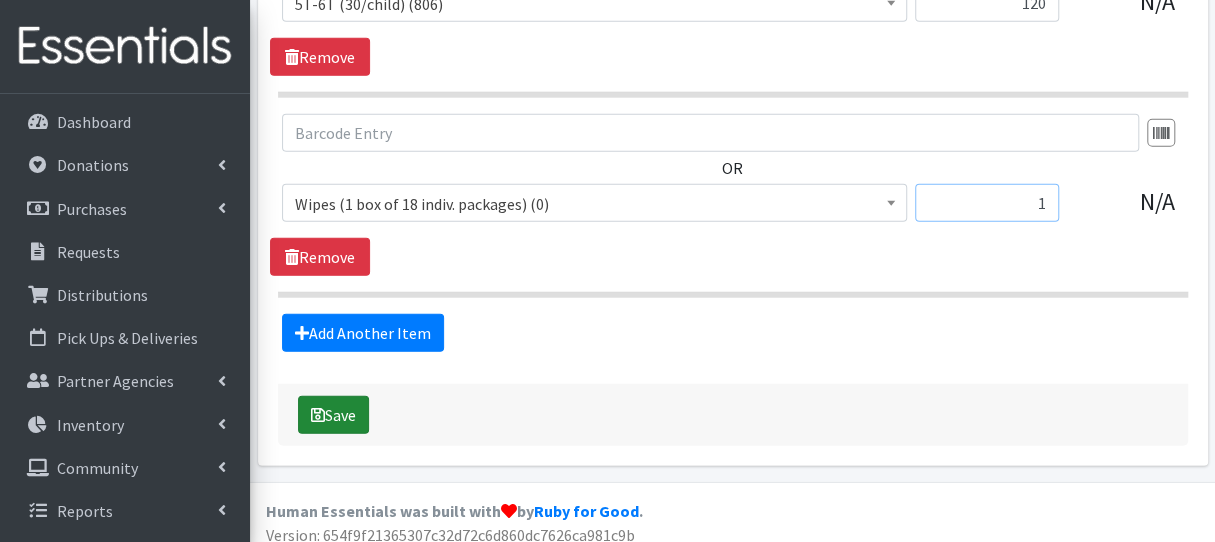 type on "1" 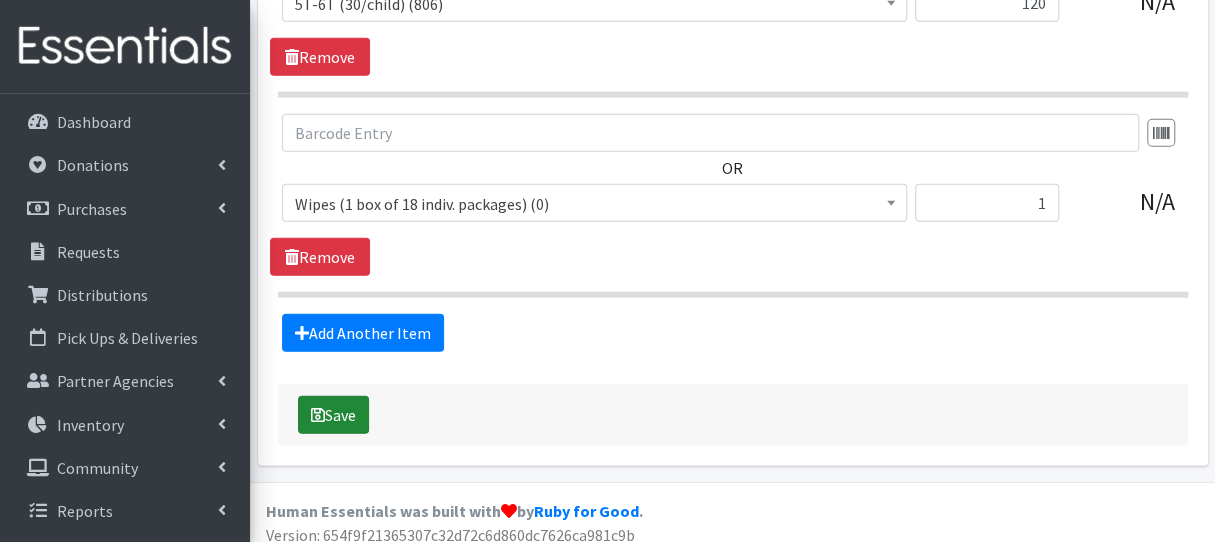 click on "Save" at bounding box center [333, 415] 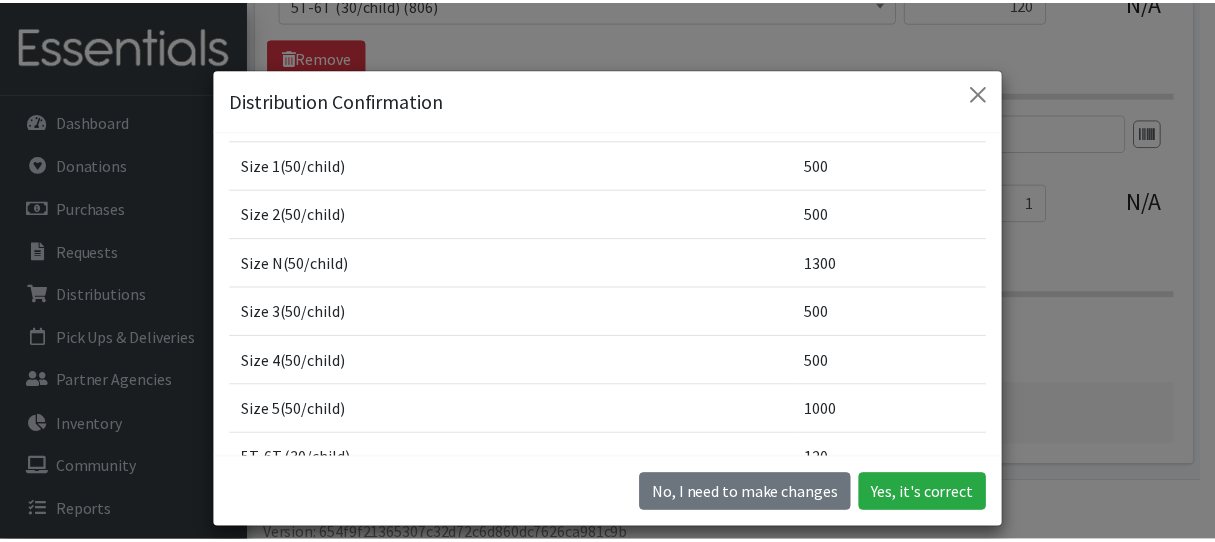 scroll, scrollTop: 473, scrollLeft: 0, axis: vertical 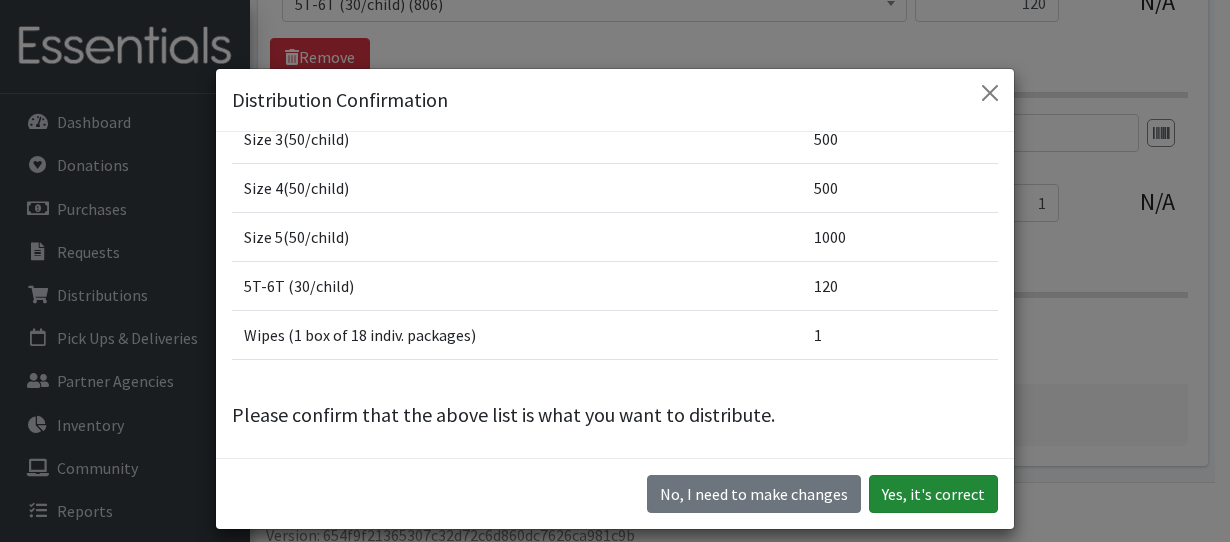 click on "Yes, it's correct" at bounding box center (933, 494) 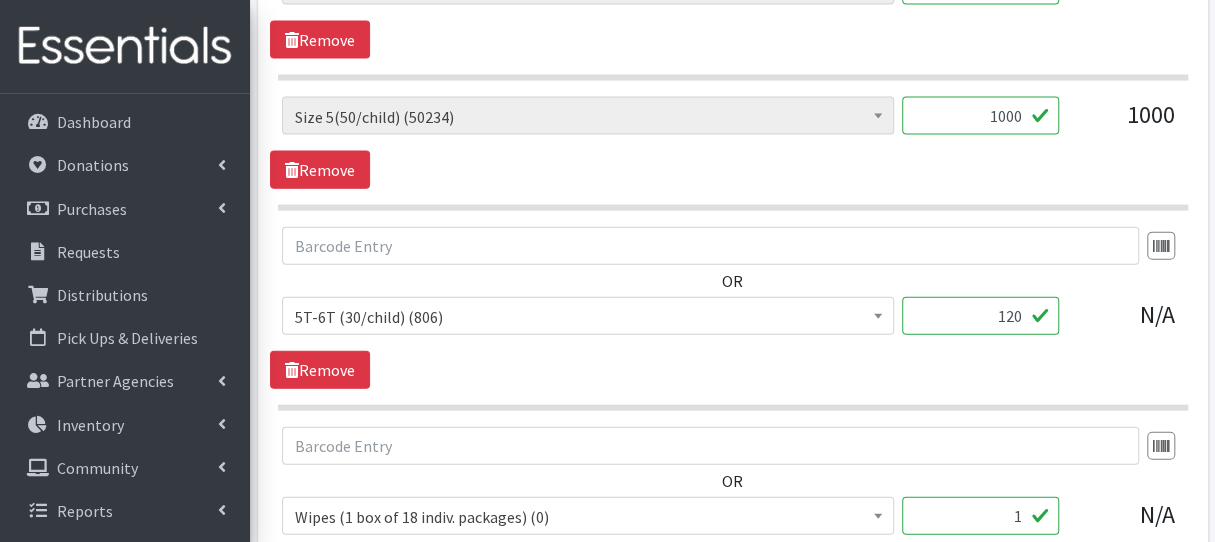 scroll, scrollTop: 2413, scrollLeft: 0, axis: vertical 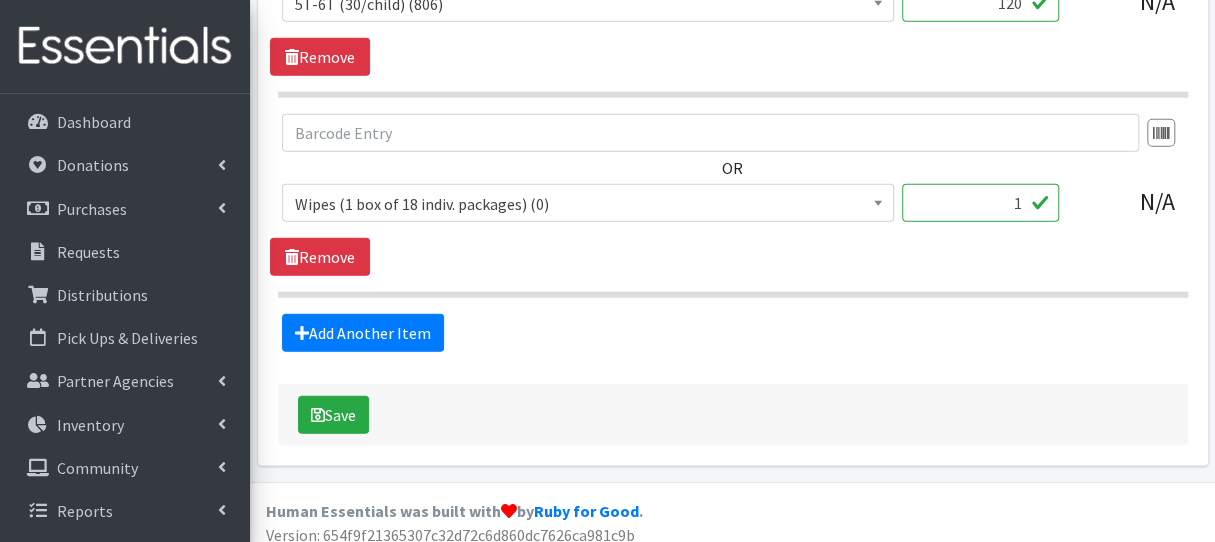 click on "Wipes (1 box of 18 indiv. packages) (0)" at bounding box center [588, 204] 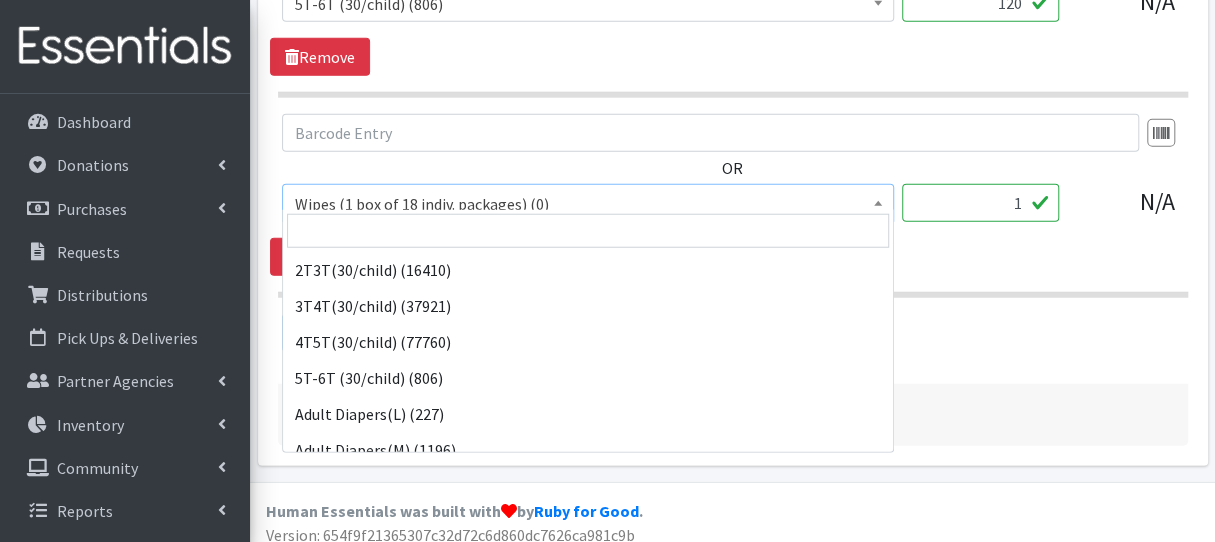 scroll, scrollTop: 1716, scrollLeft: 0, axis: vertical 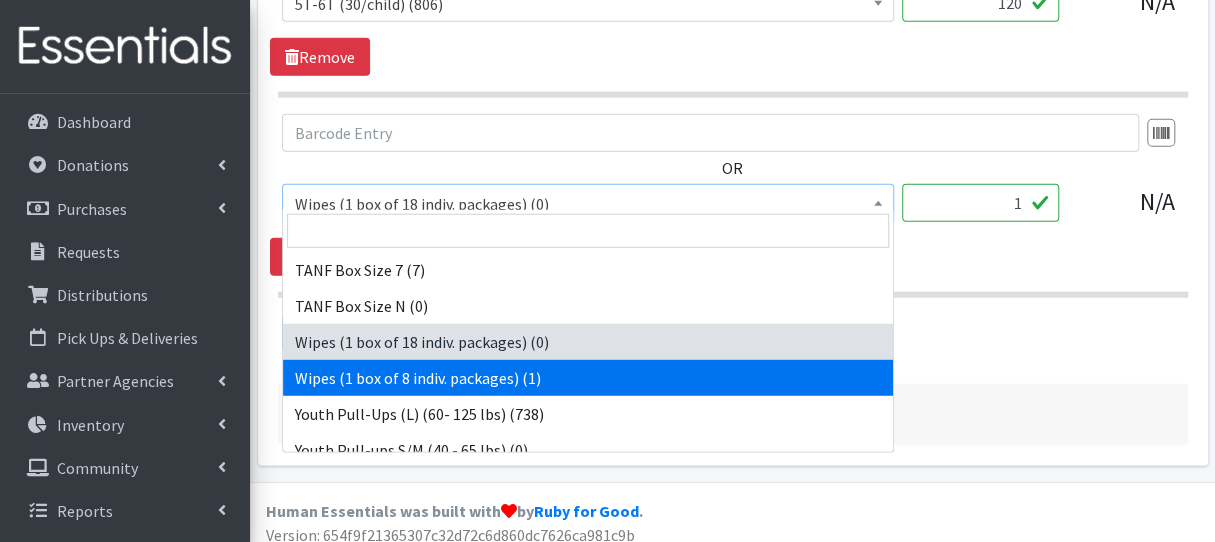 select on "6265" 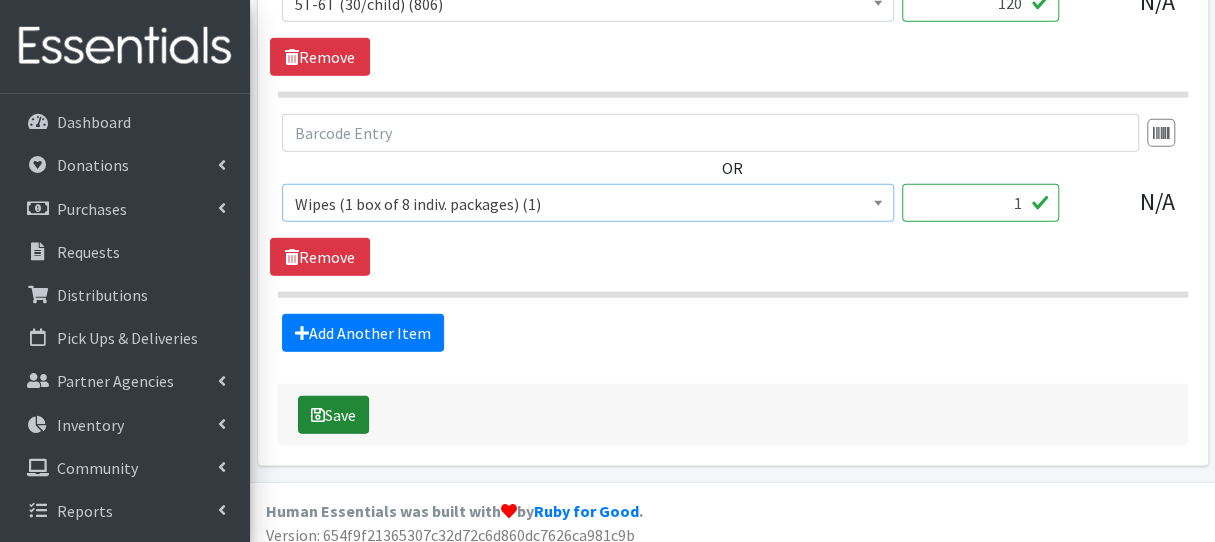 click on "Save" at bounding box center (333, 415) 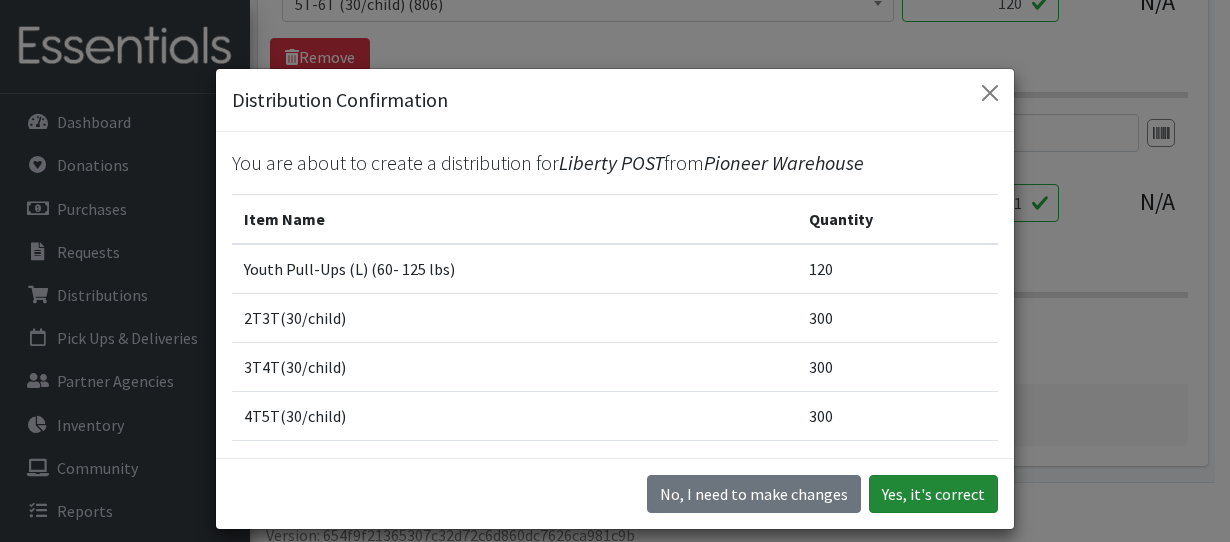 click on "Yes, it's correct" at bounding box center [933, 494] 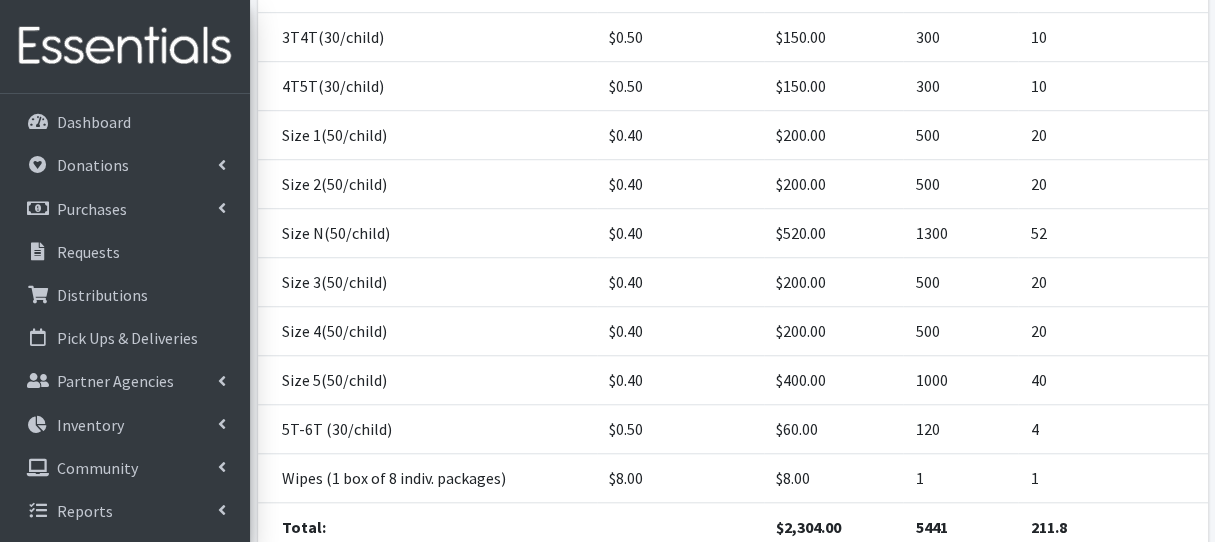 scroll, scrollTop: 700, scrollLeft: 0, axis: vertical 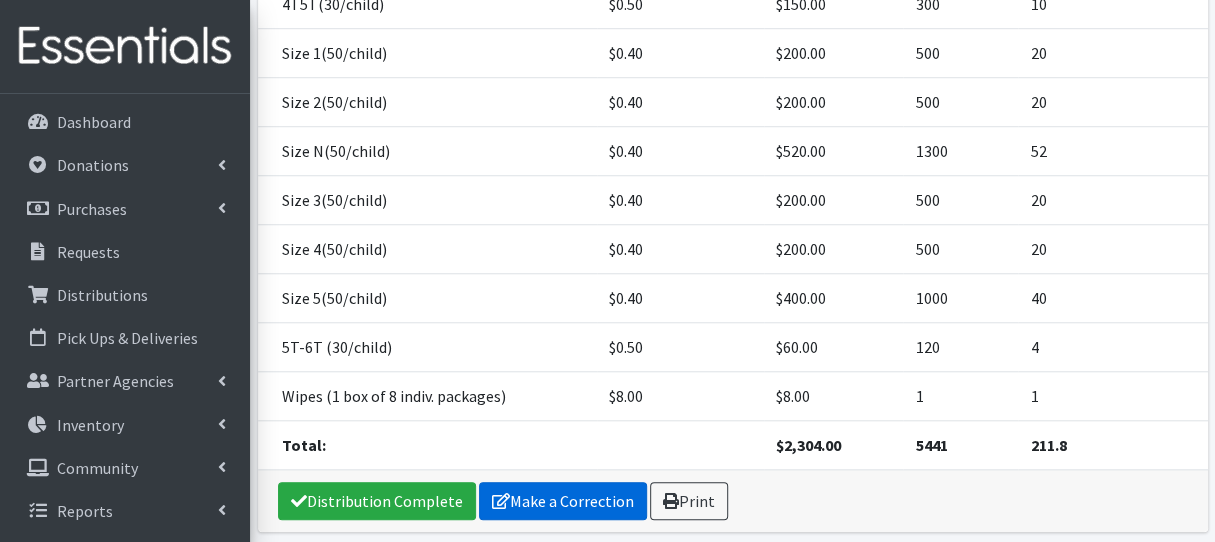 click on "Make a Correction" at bounding box center [563, 501] 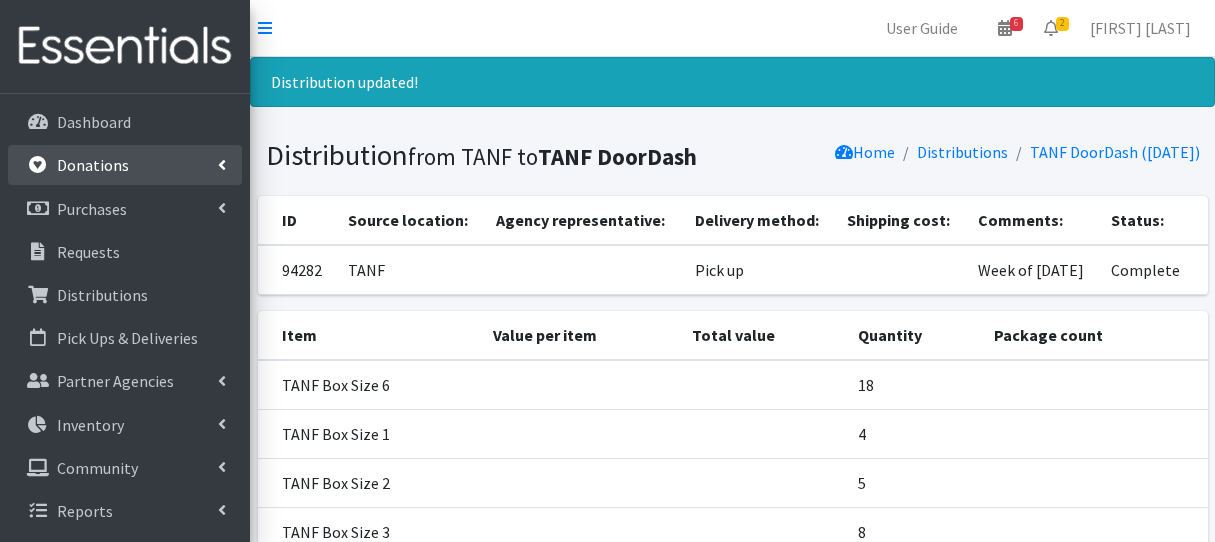 scroll, scrollTop: 100, scrollLeft: 0, axis: vertical 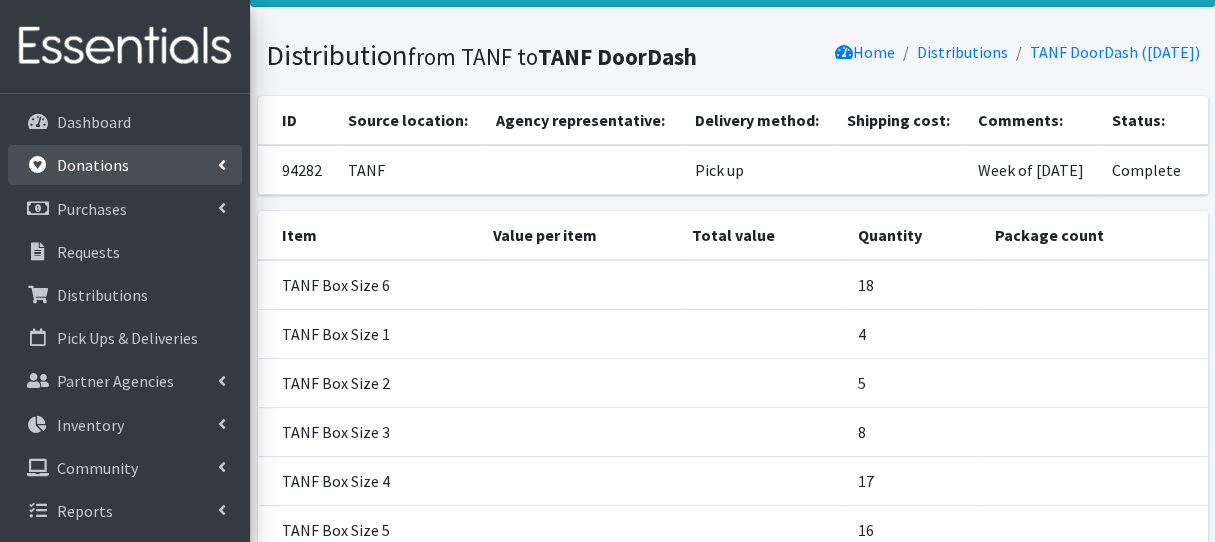 click on "Donations" at bounding box center (125, 165) 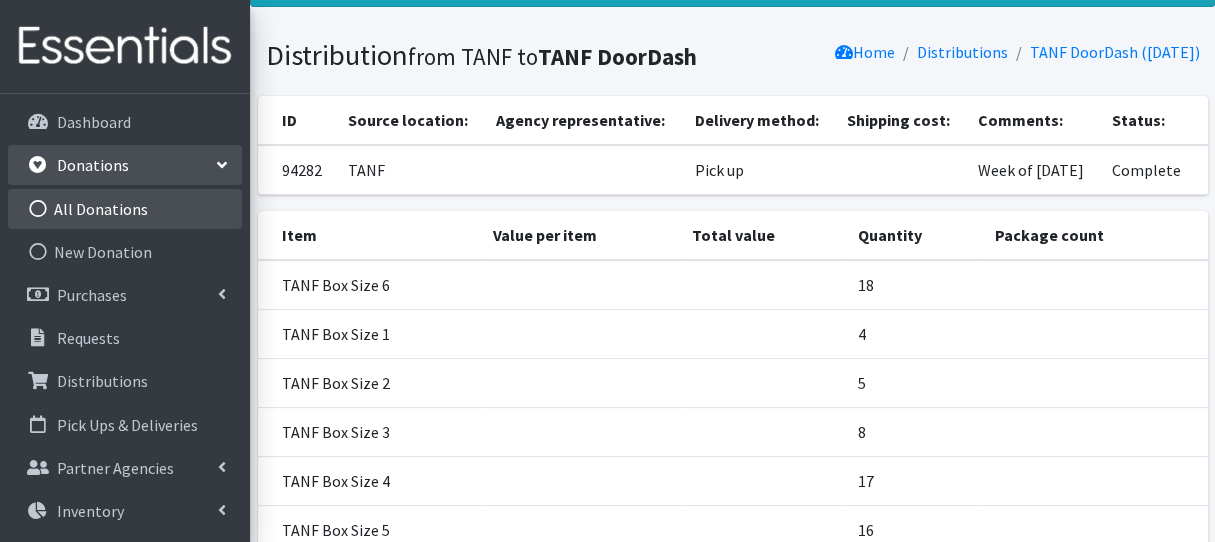 click on "All Donations" at bounding box center (125, 209) 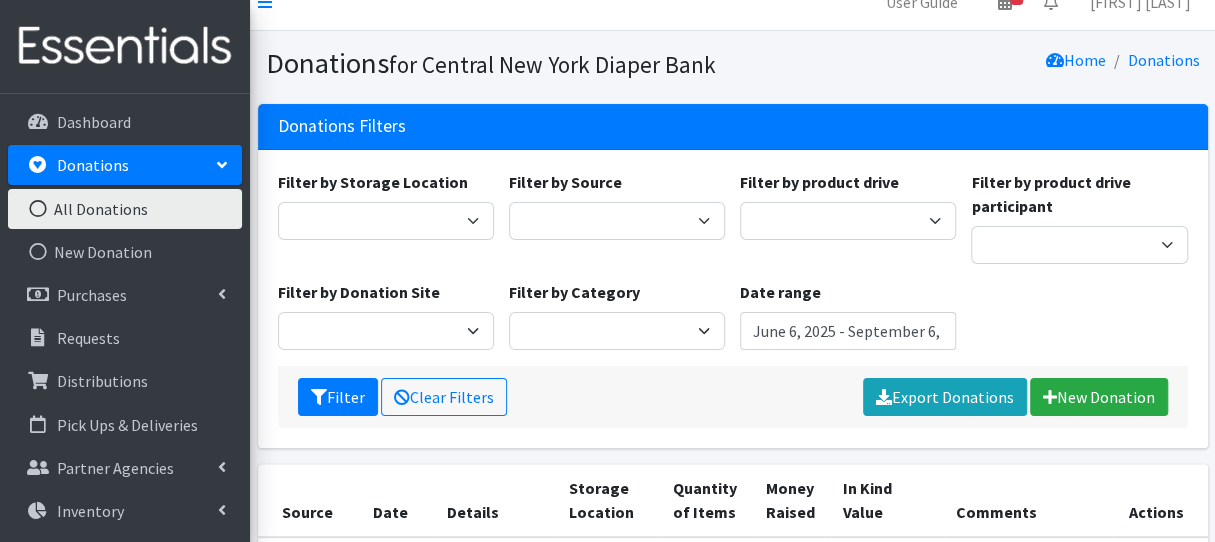 scroll, scrollTop: 300, scrollLeft: 0, axis: vertical 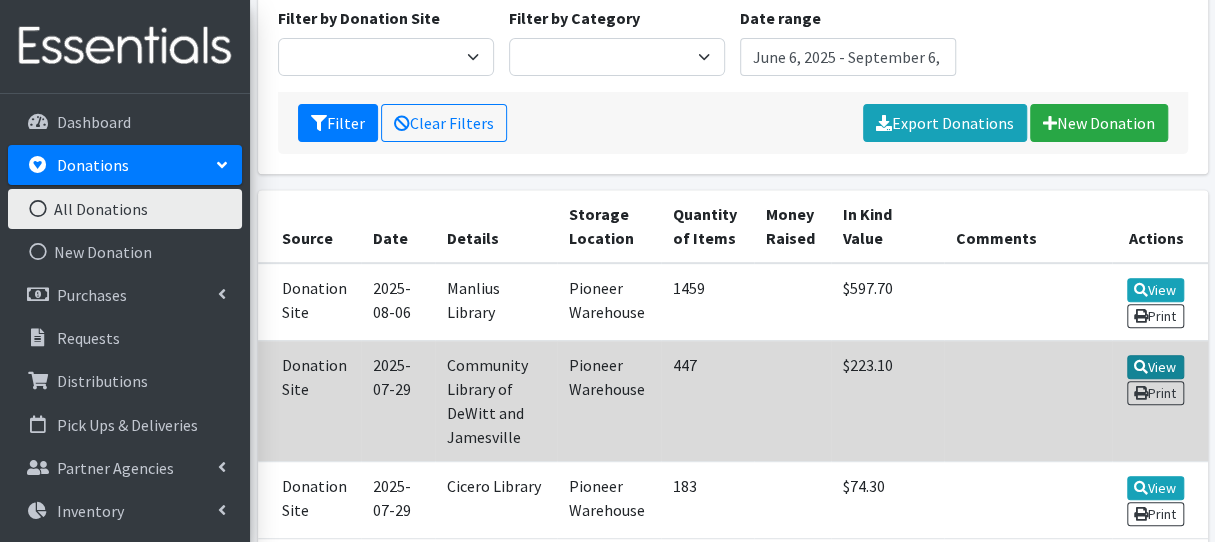 click on "View" at bounding box center [1155, 367] 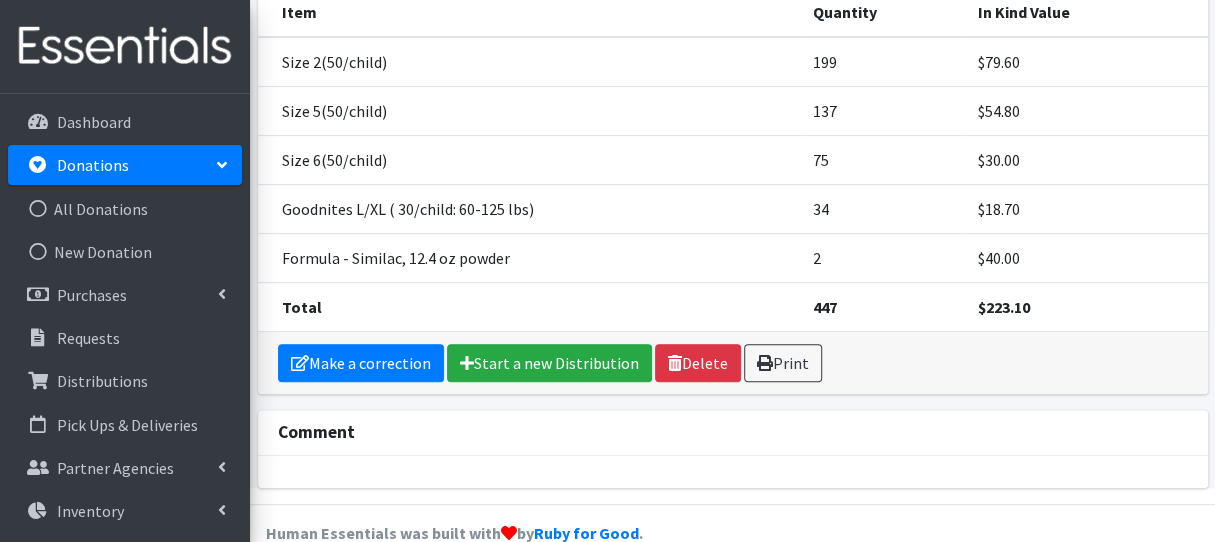 scroll, scrollTop: 290, scrollLeft: 0, axis: vertical 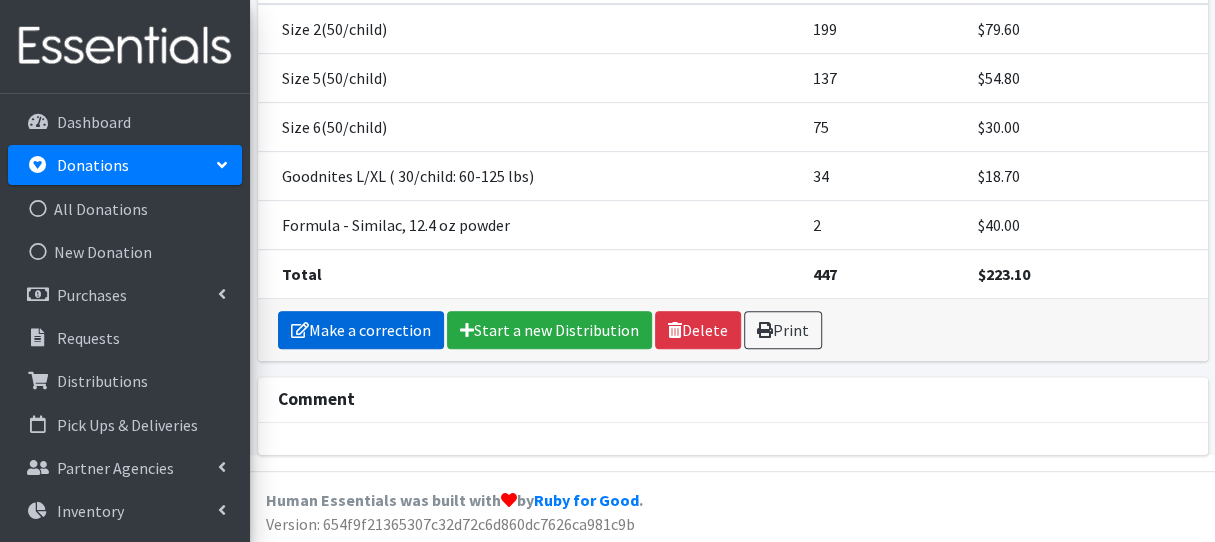 click on "Make a correction" at bounding box center [361, 330] 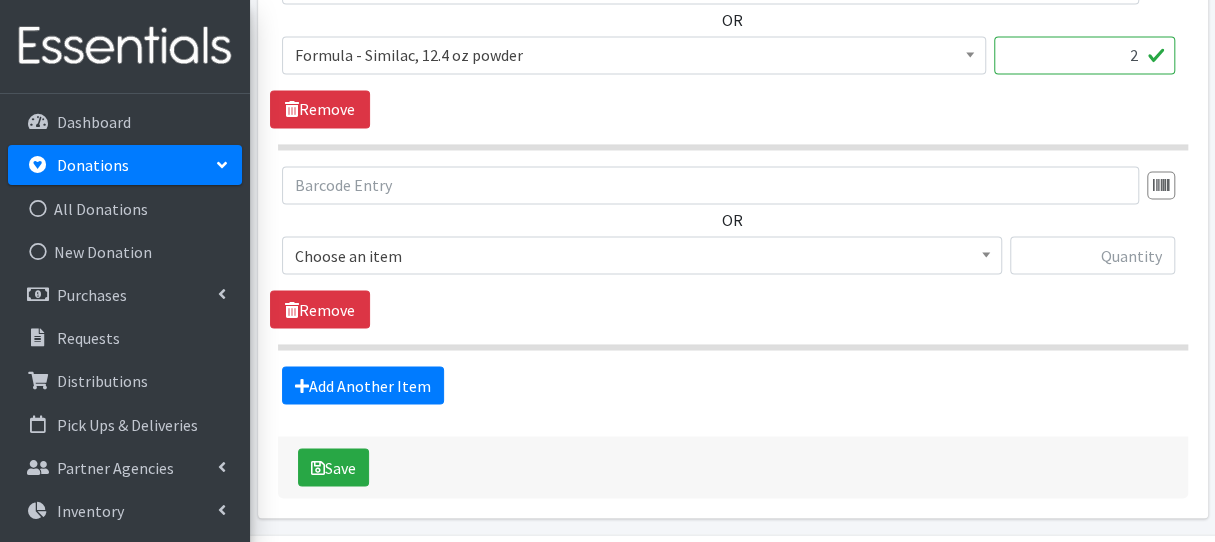 scroll, scrollTop: 1600, scrollLeft: 0, axis: vertical 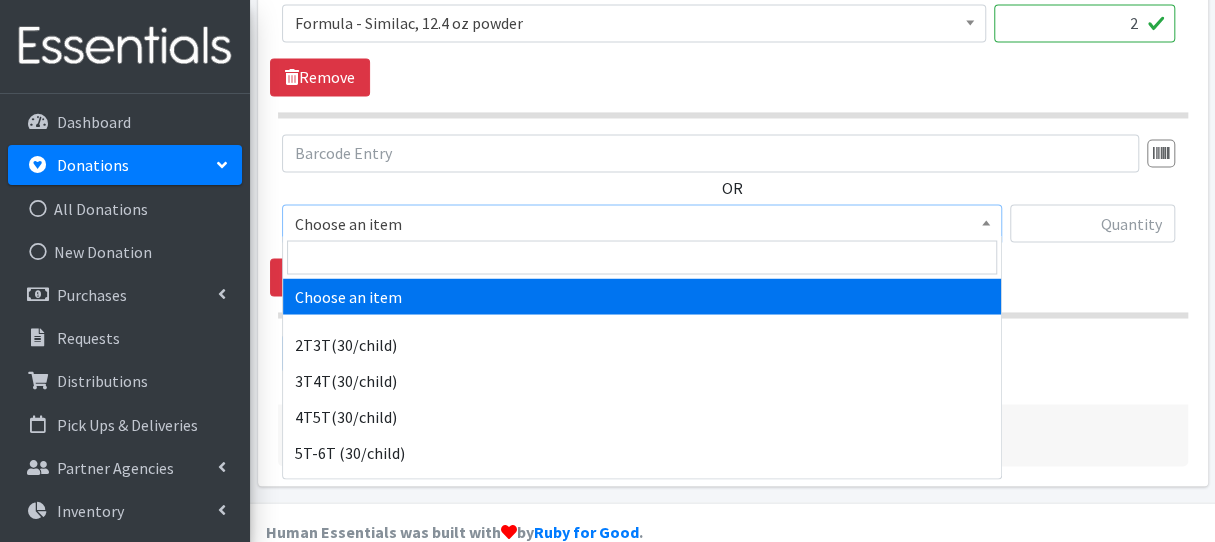 click on "Choose an item" at bounding box center (642, 223) 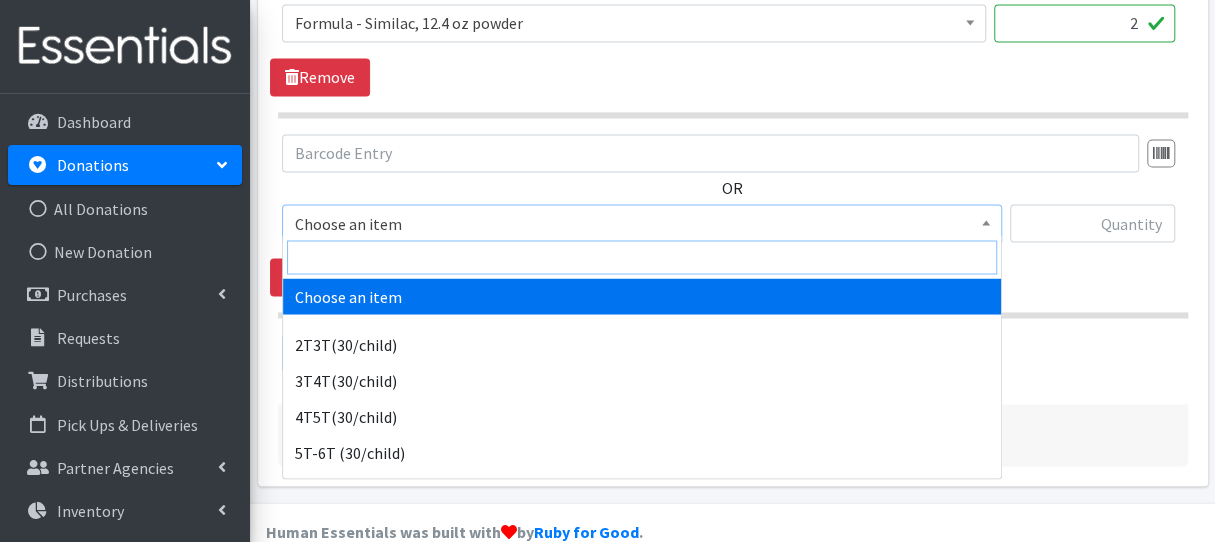 click at bounding box center (642, 257) 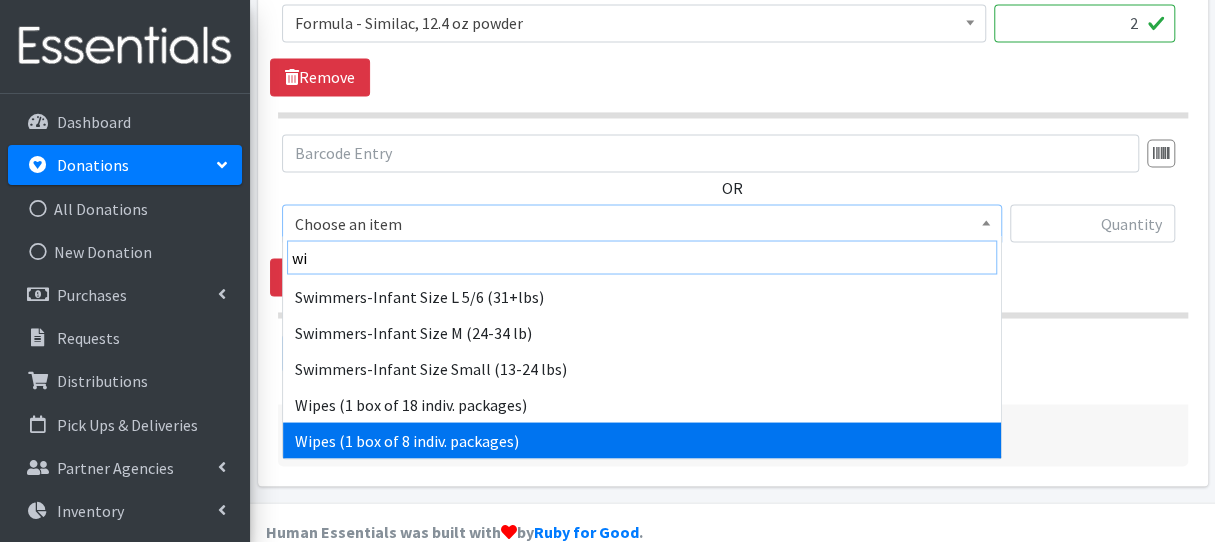 type on "wi" 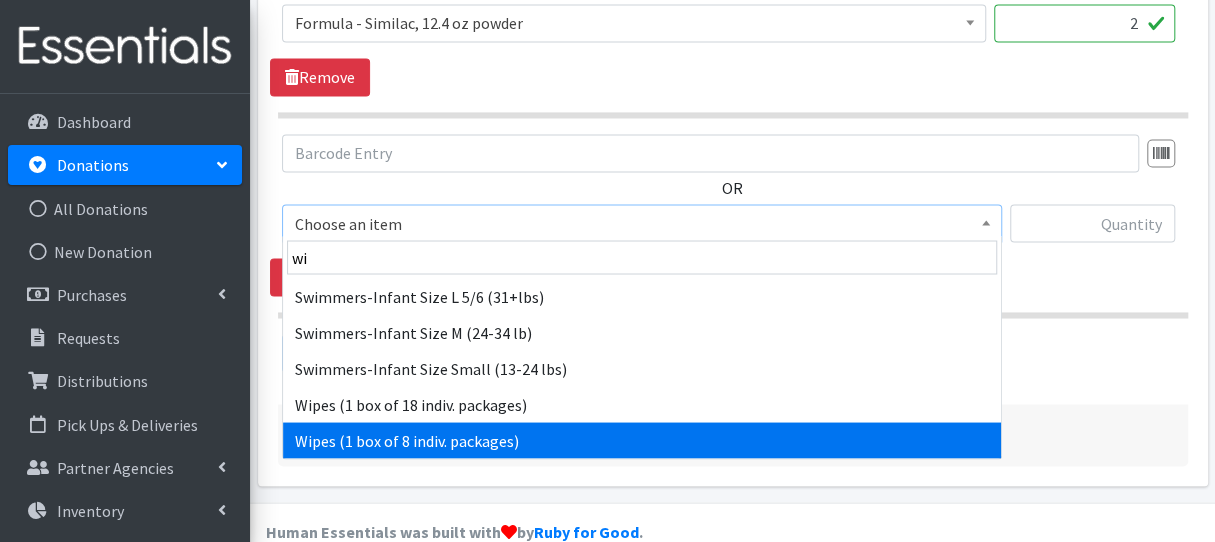 select on "6265" 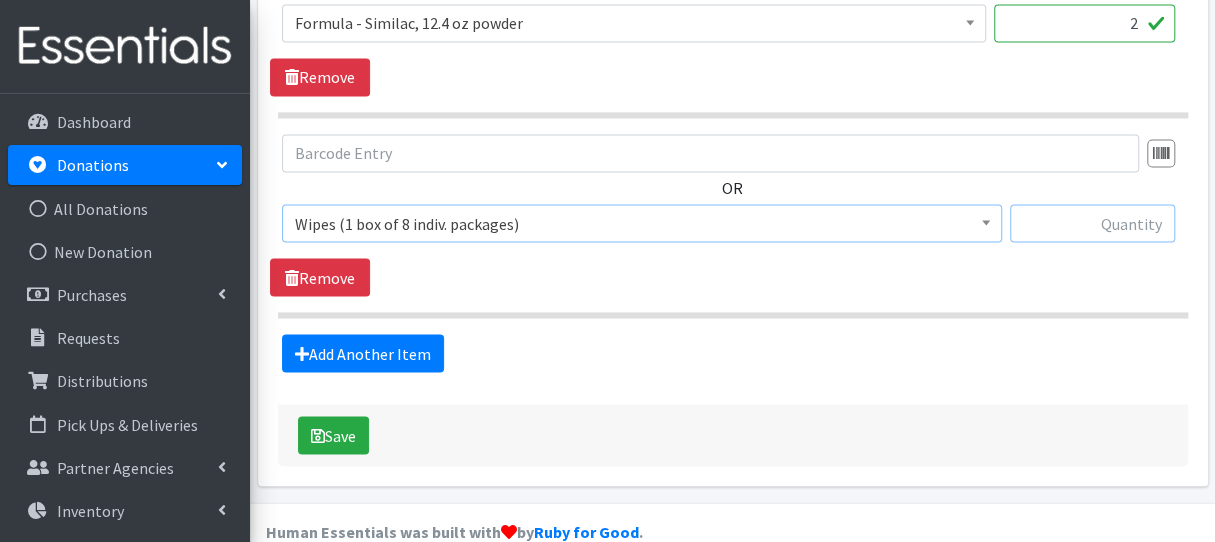 click at bounding box center [1092, 223] 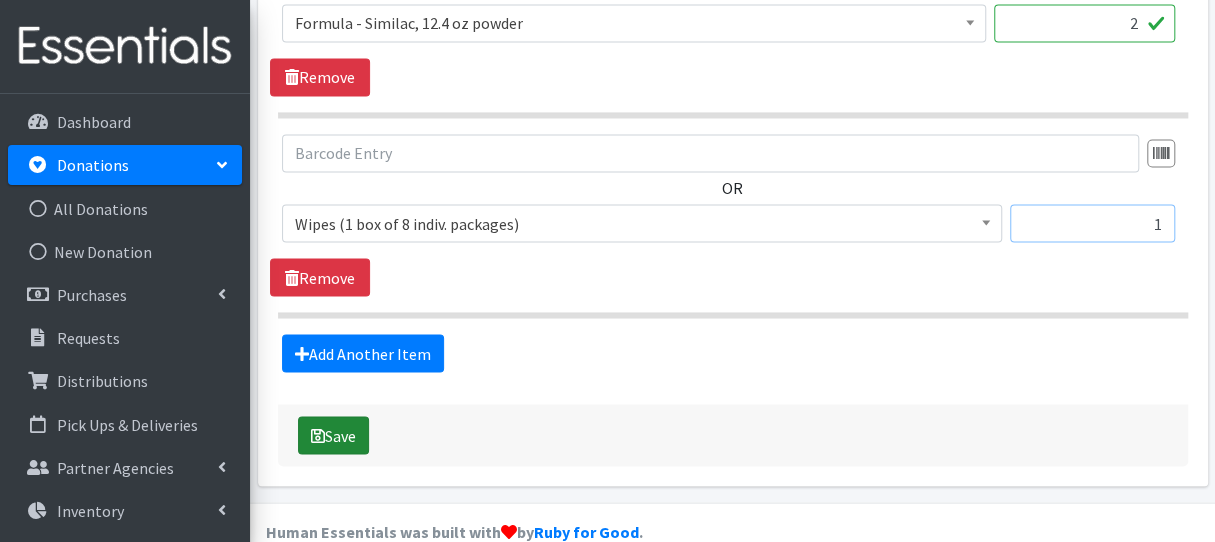 type on "1" 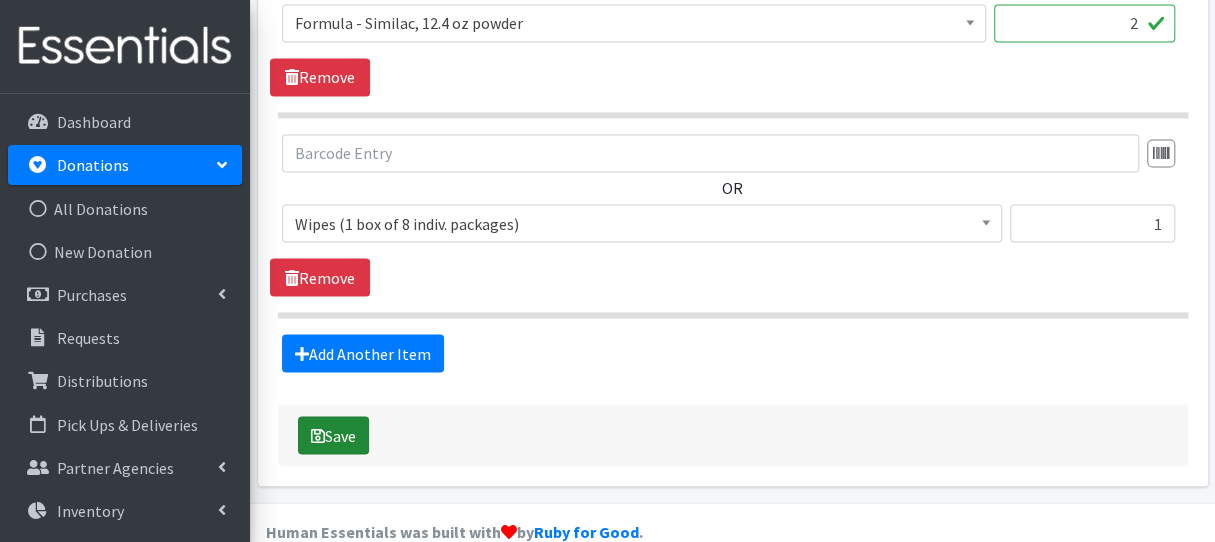 click on "Save" at bounding box center [333, 435] 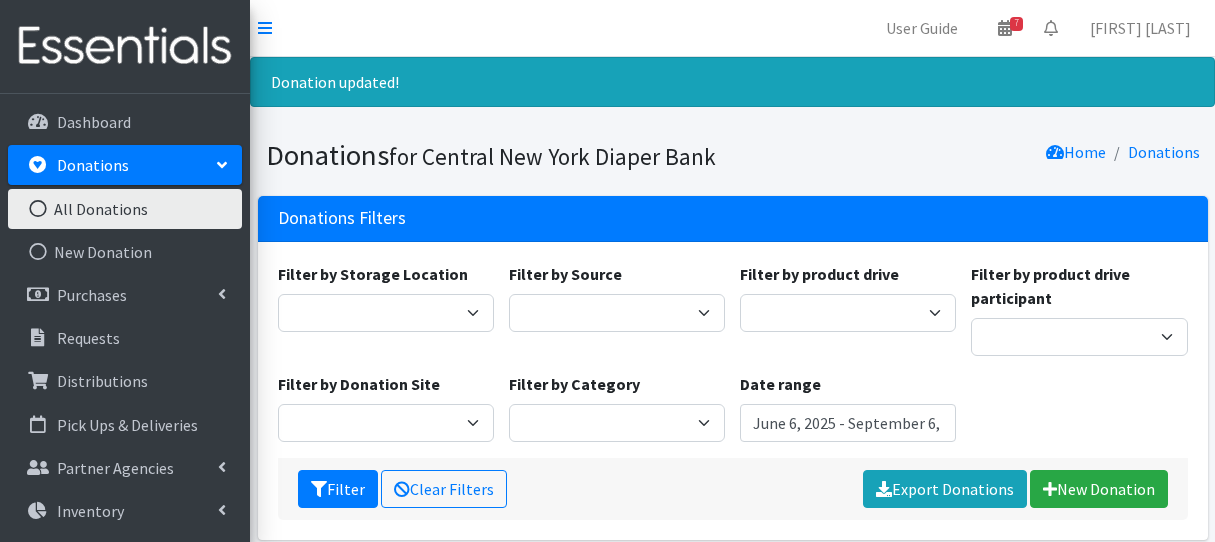 scroll, scrollTop: 0, scrollLeft: 0, axis: both 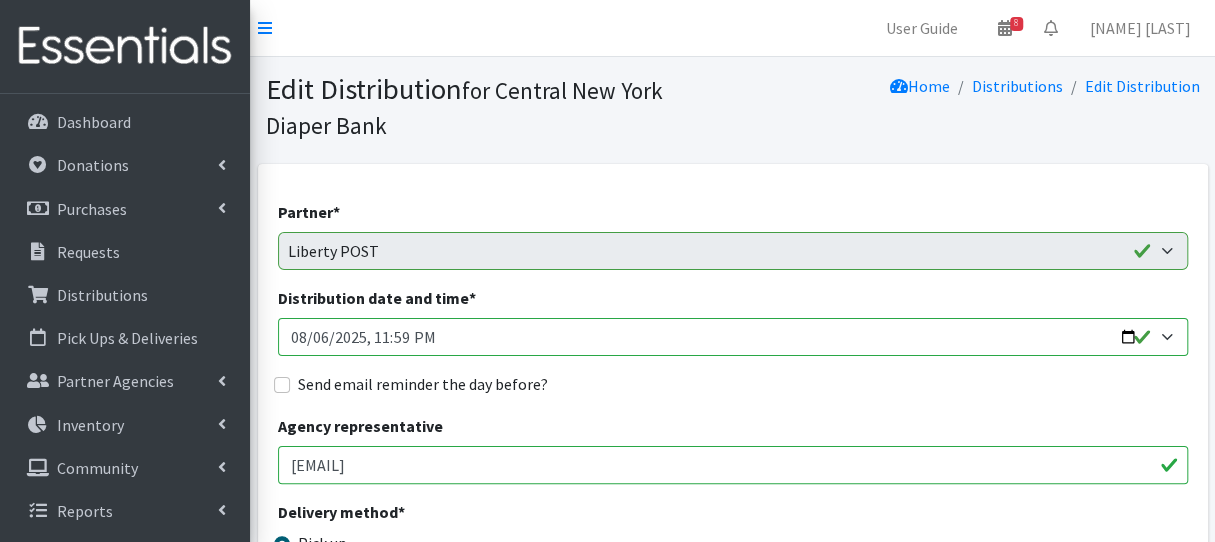 click on "Distribution date and time  *" at bounding box center [733, 337] 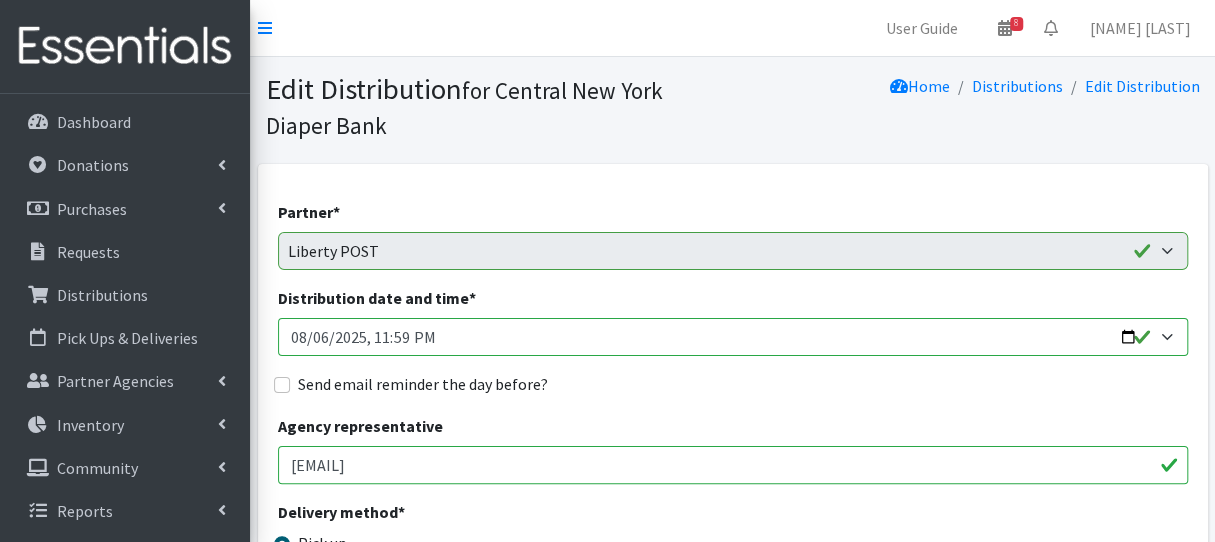 type on "[DATE]T[TIME]" 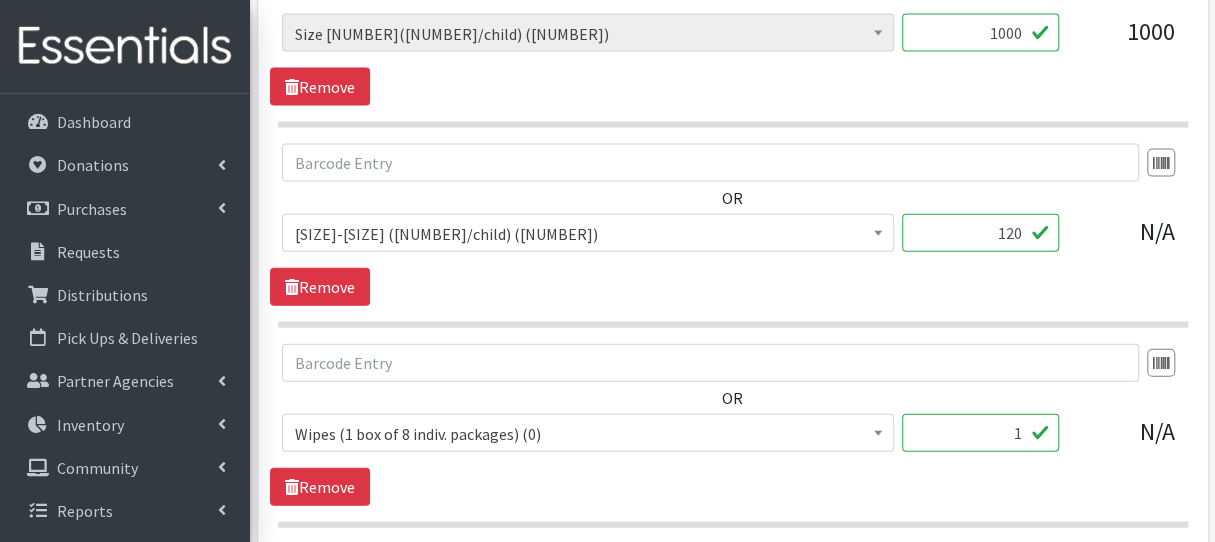 scroll, scrollTop: 2200, scrollLeft: 0, axis: vertical 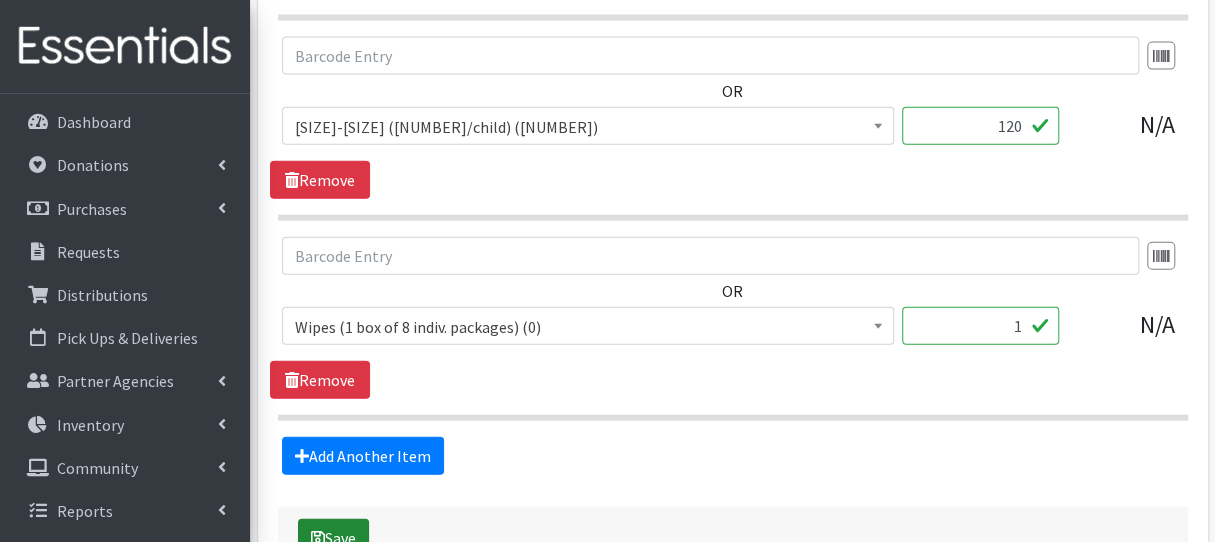 click on "Save" at bounding box center [333, 538] 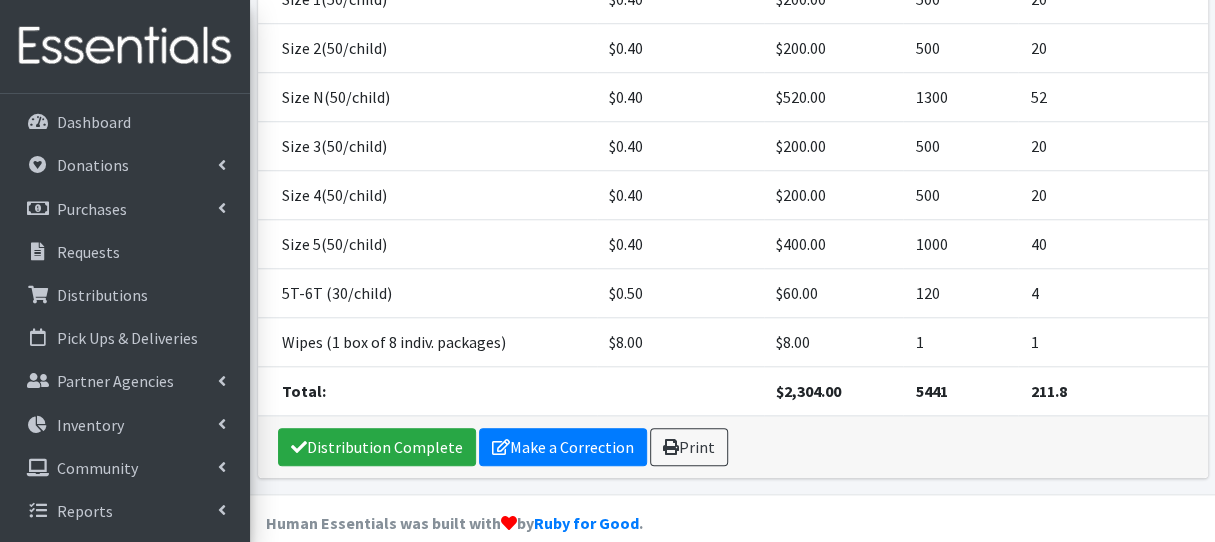 scroll, scrollTop: 798, scrollLeft: 0, axis: vertical 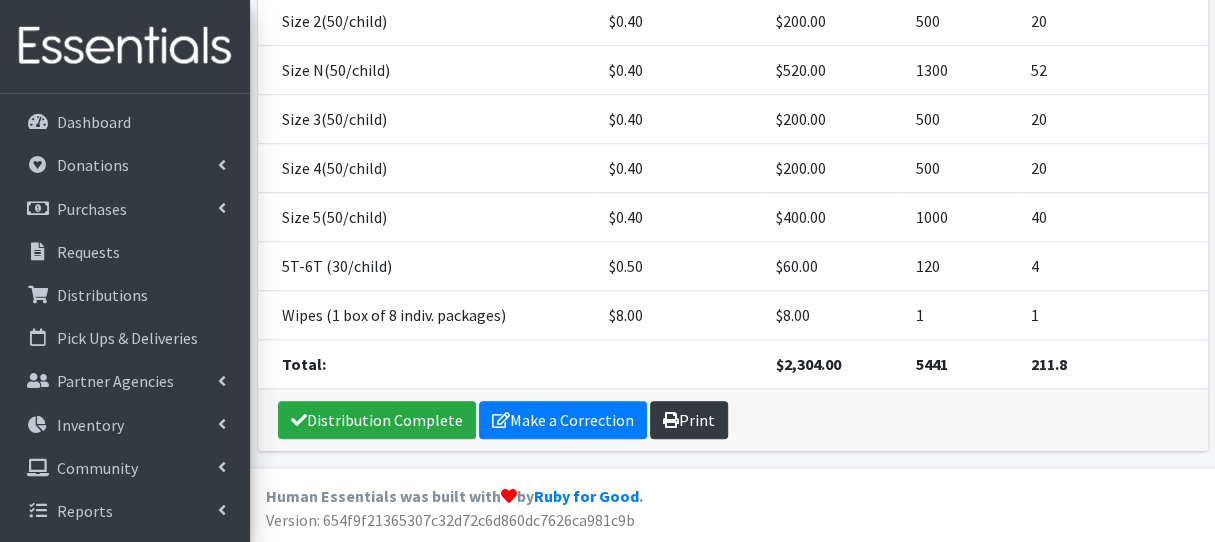click on "Print" at bounding box center (689, 420) 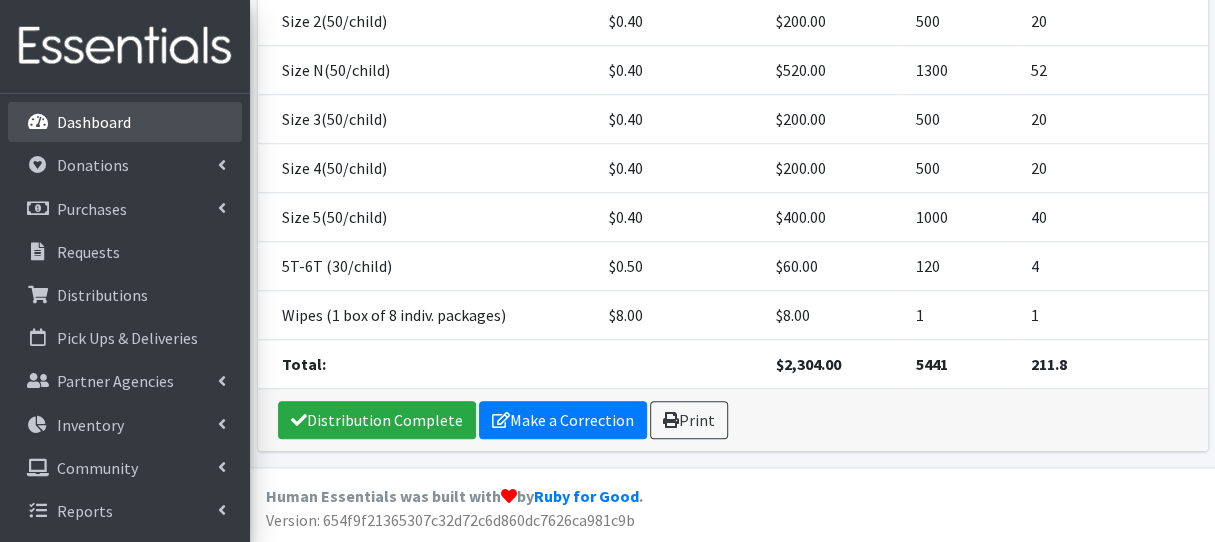 click on "Dashboard" at bounding box center (94, 122) 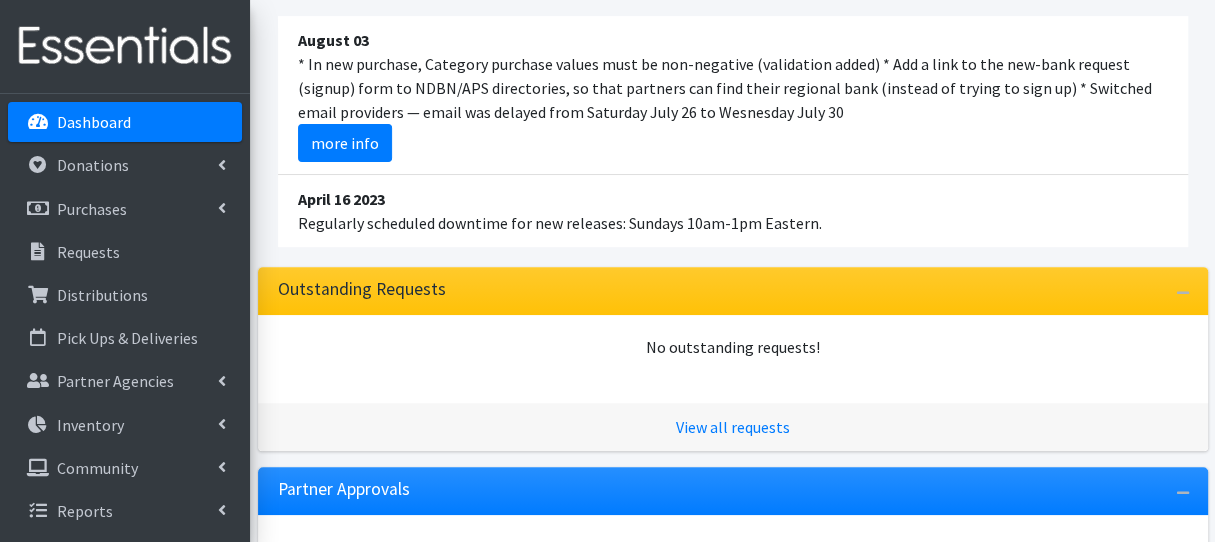 scroll, scrollTop: 400, scrollLeft: 0, axis: vertical 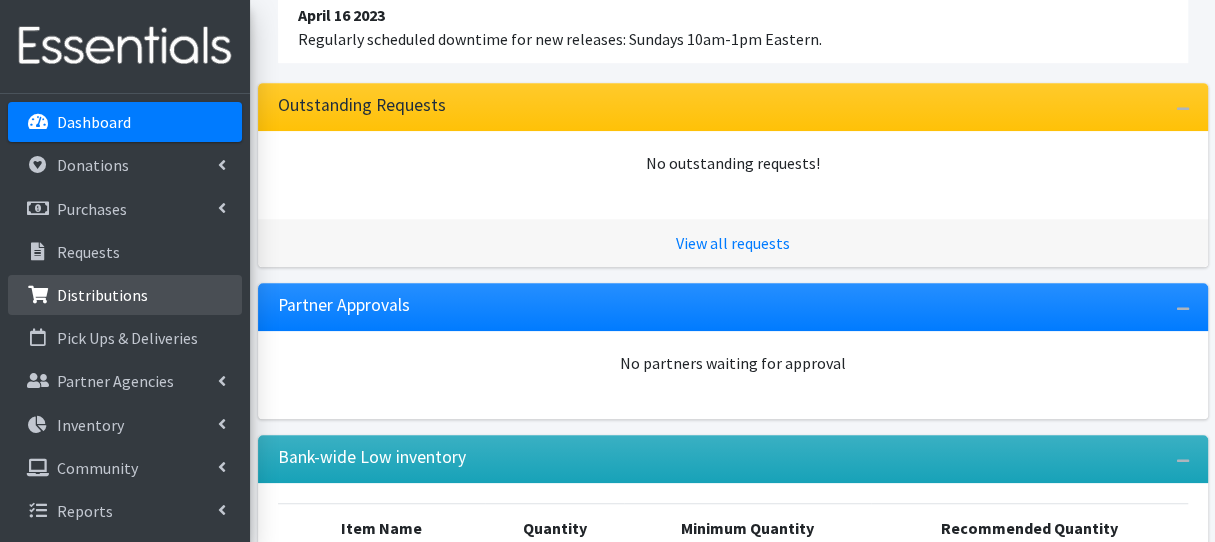click on "Distributions" at bounding box center [125, 295] 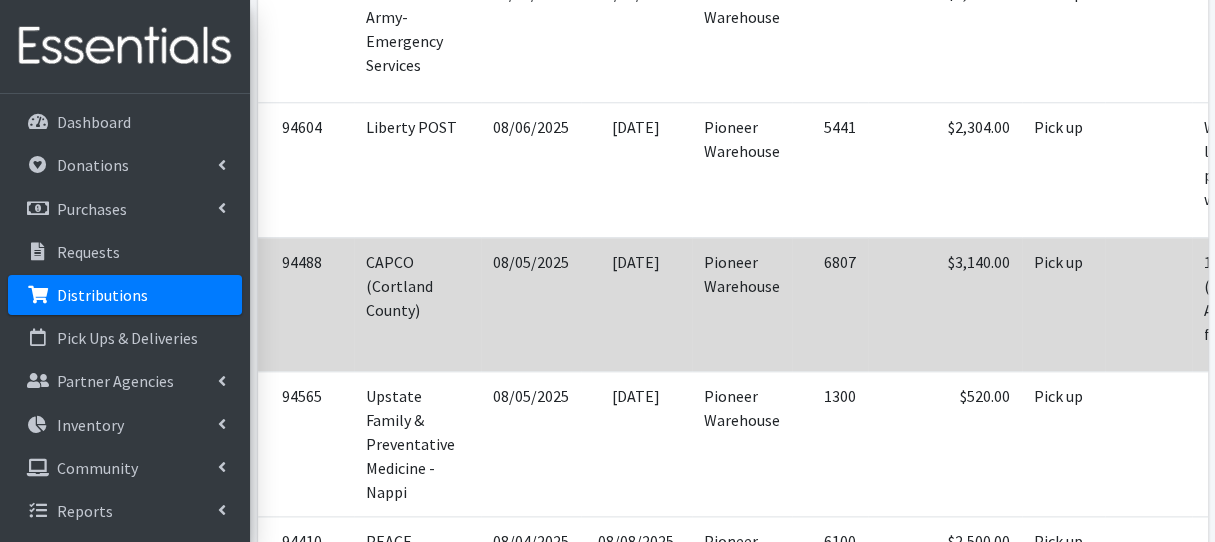 scroll, scrollTop: 800, scrollLeft: 0, axis: vertical 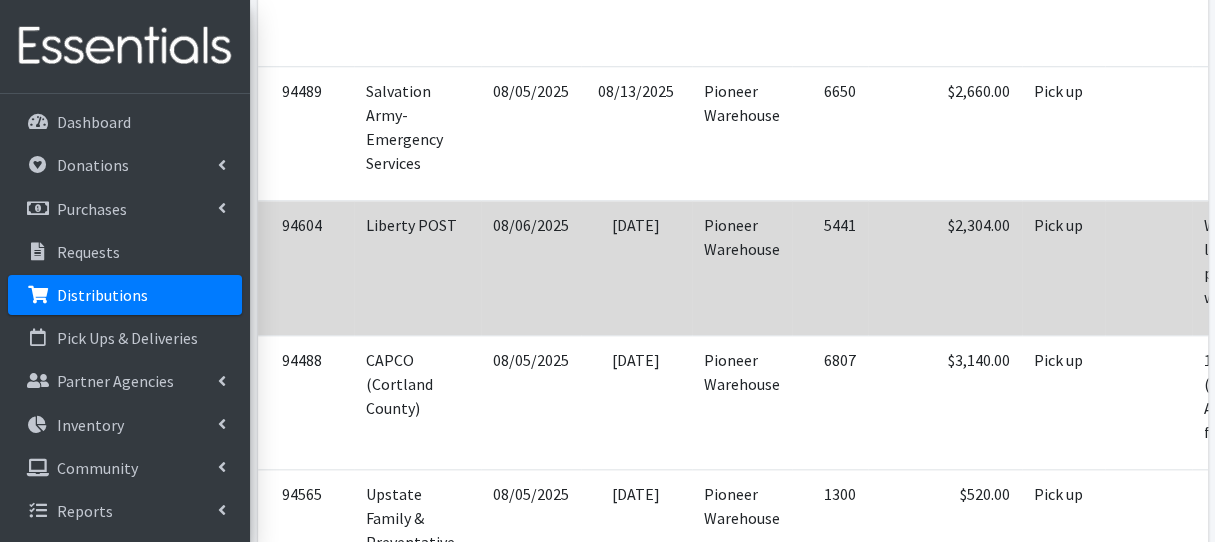 click on "Pick up" at bounding box center (1063, 268) 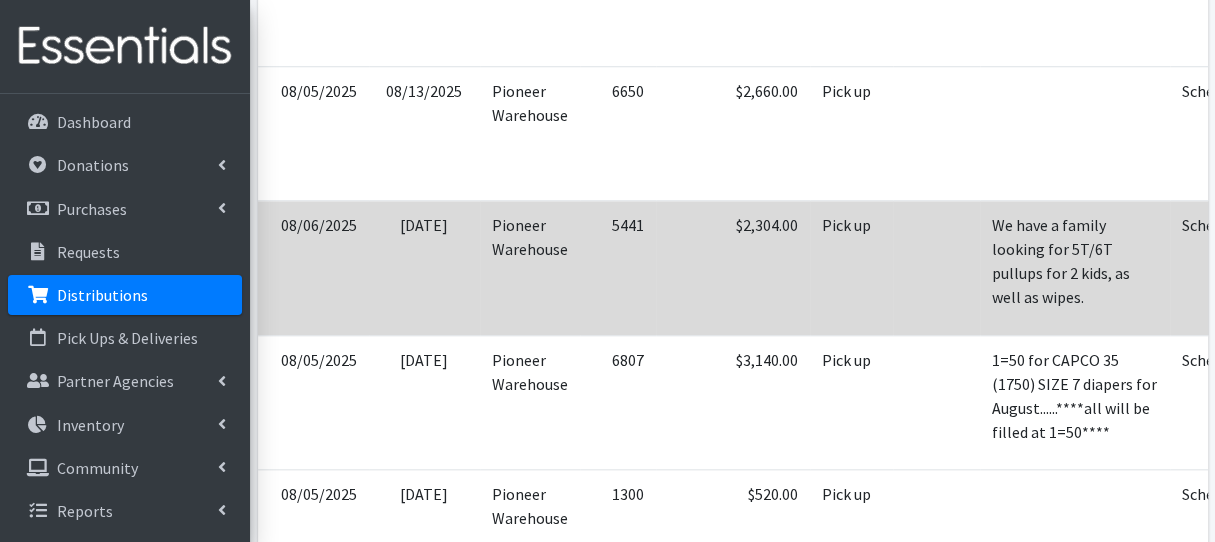 scroll, scrollTop: 0, scrollLeft: 272, axis: horizontal 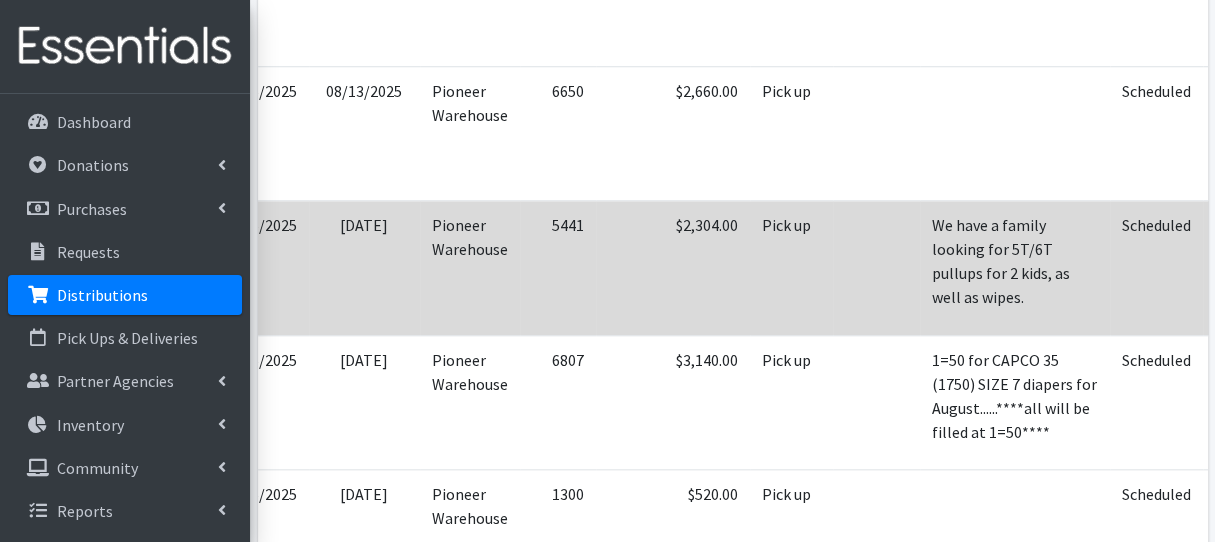 click on "Edit" at bounding box center [1250, 253] 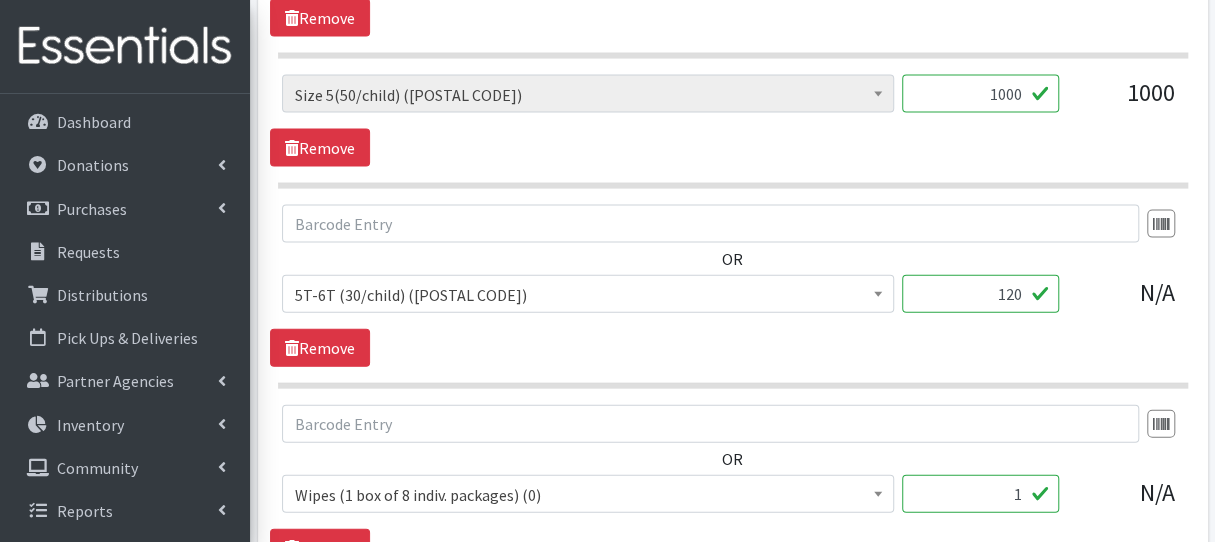 scroll, scrollTop: 2200, scrollLeft: 0, axis: vertical 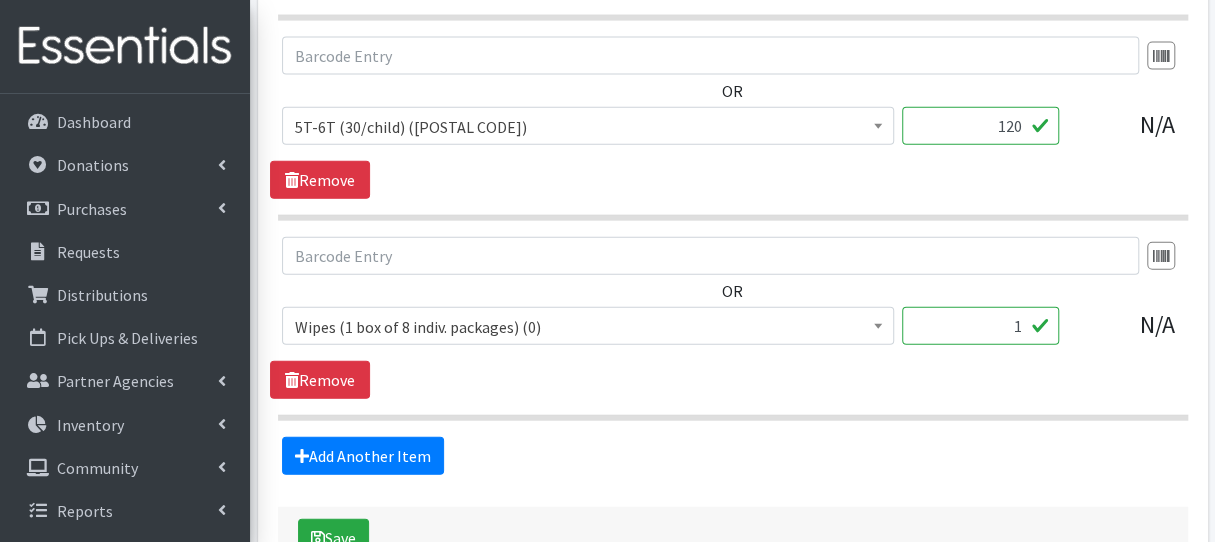 drag, startPoint x: 976, startPoint y: 113, endPoint x: 1038, endPoint y: 119, distance: 62.289646 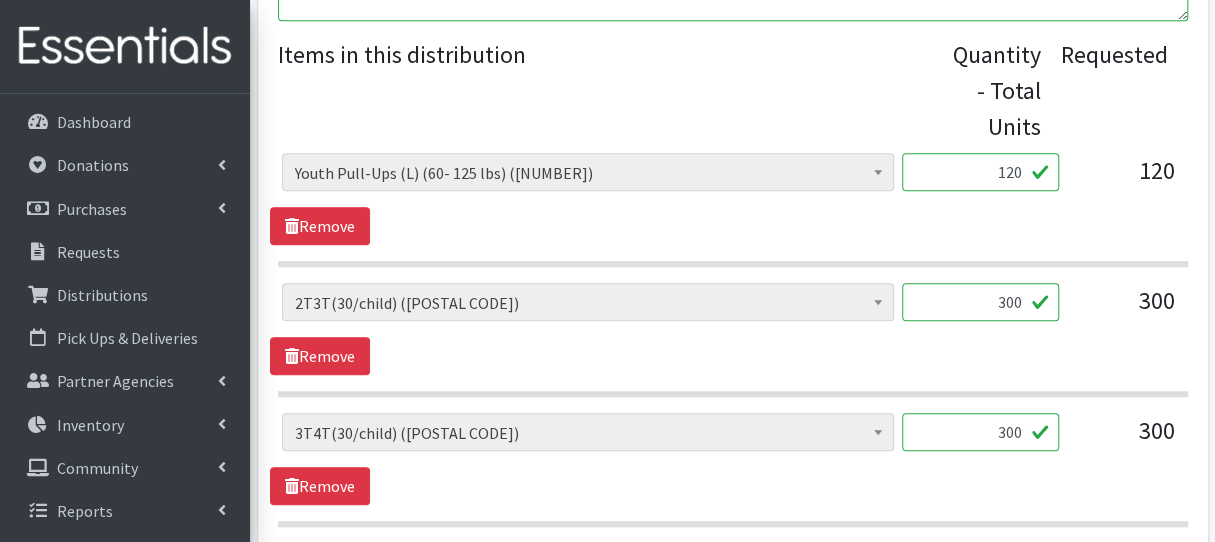 scroll, scrollTop: 600, scrollLeft: 0, axis: vertical 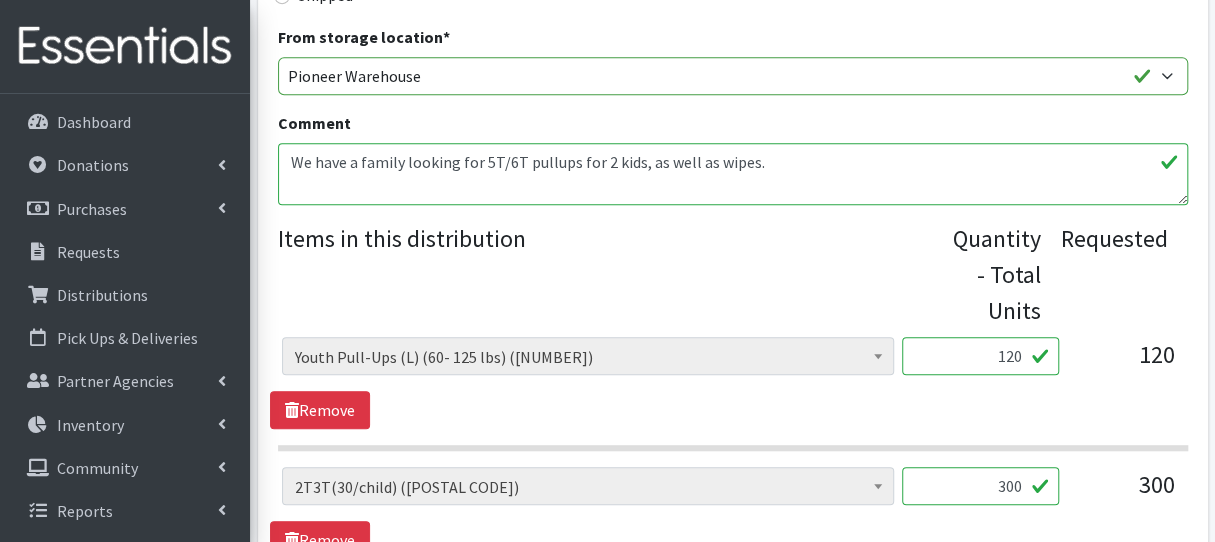 type on "30" 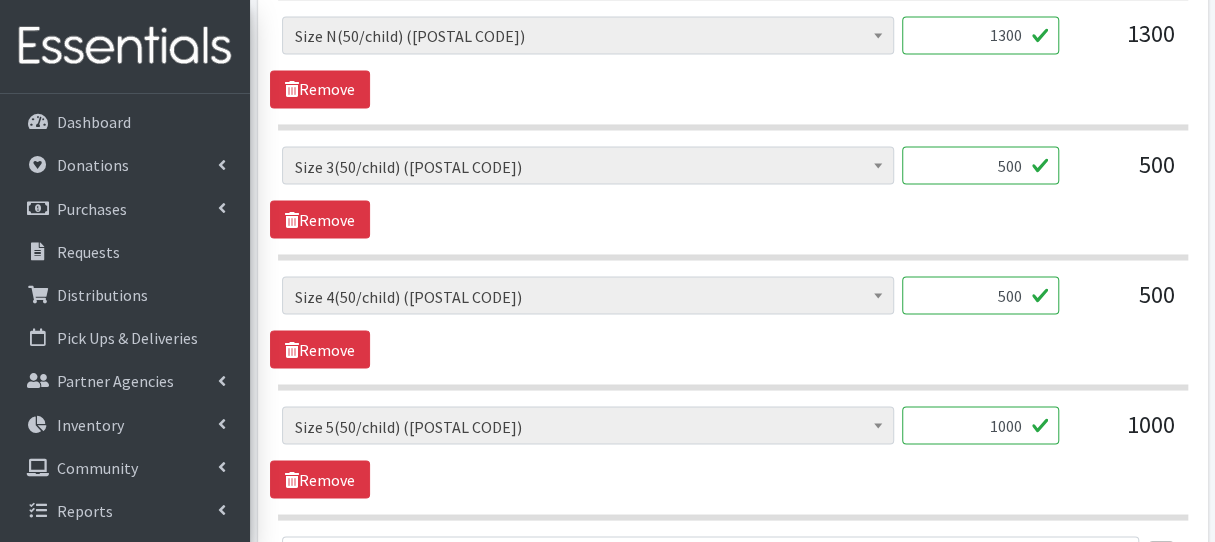 scroll, scrollTop: 2324, scrollLeft: 0, axis: vertical 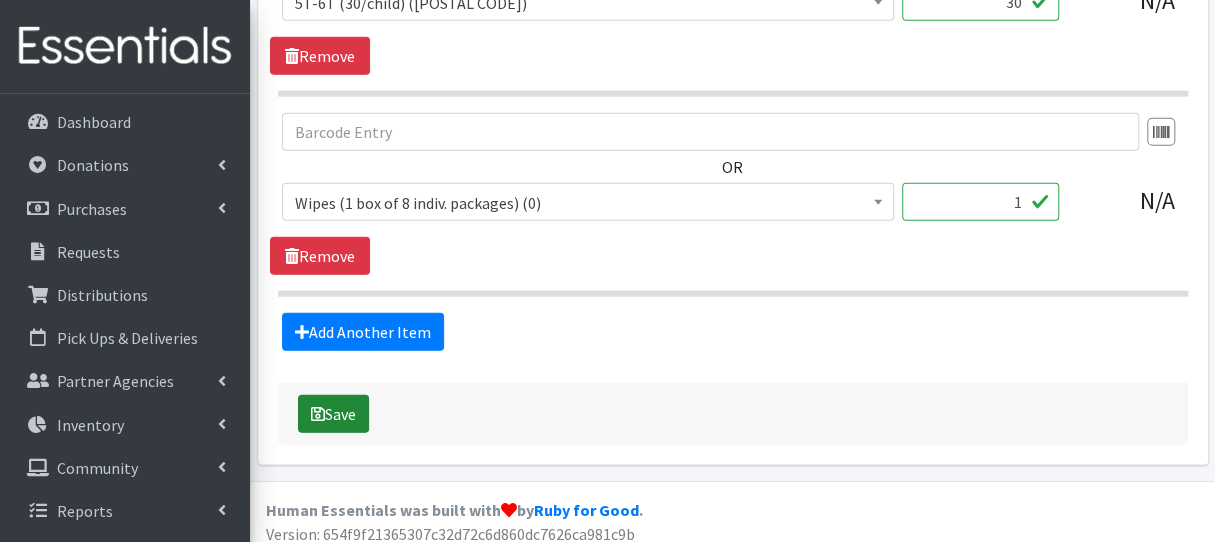 type 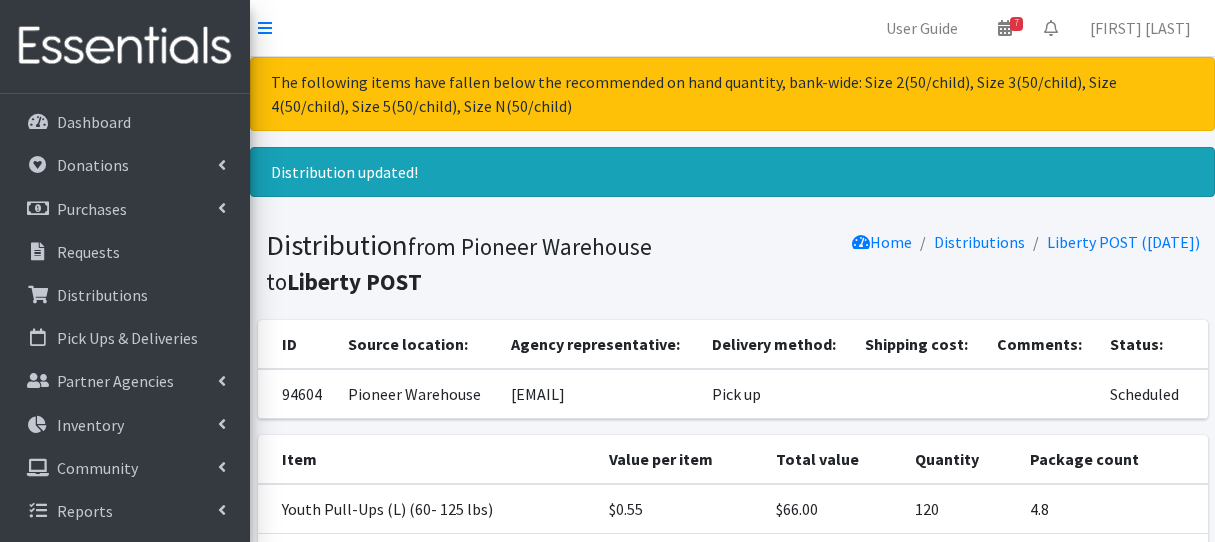 scroll, scrollTop: 0, scrollLeft: 0, axis: both 